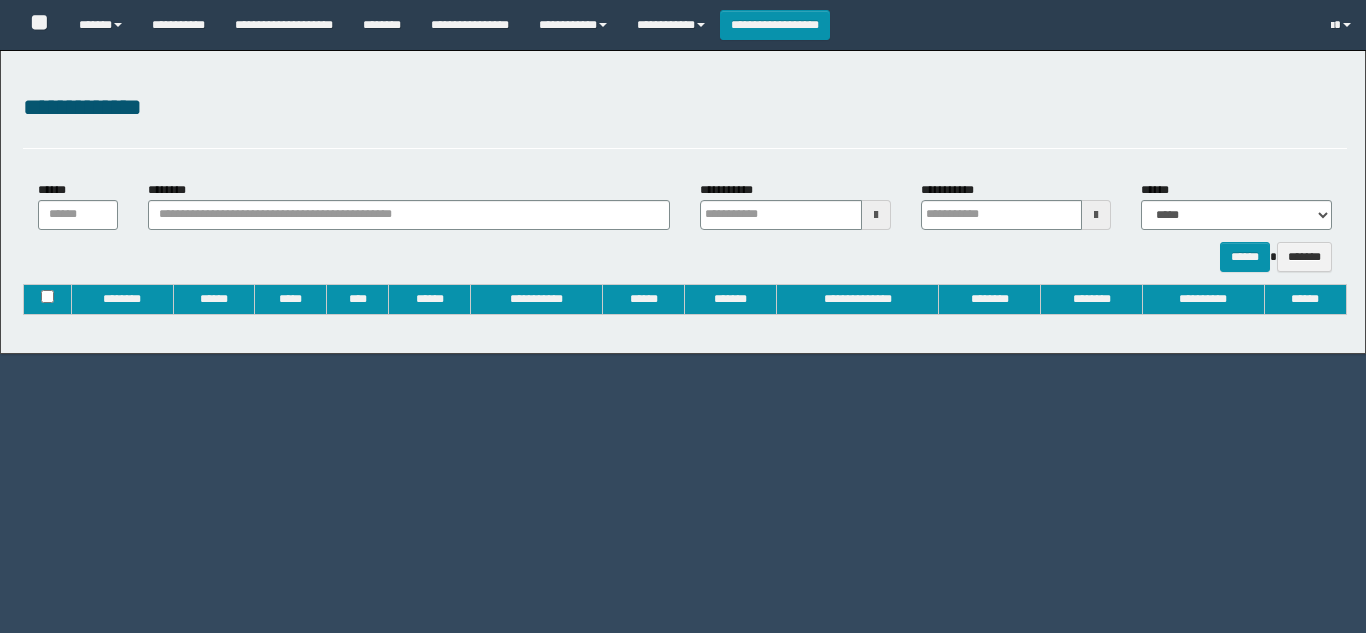 type on "**********" 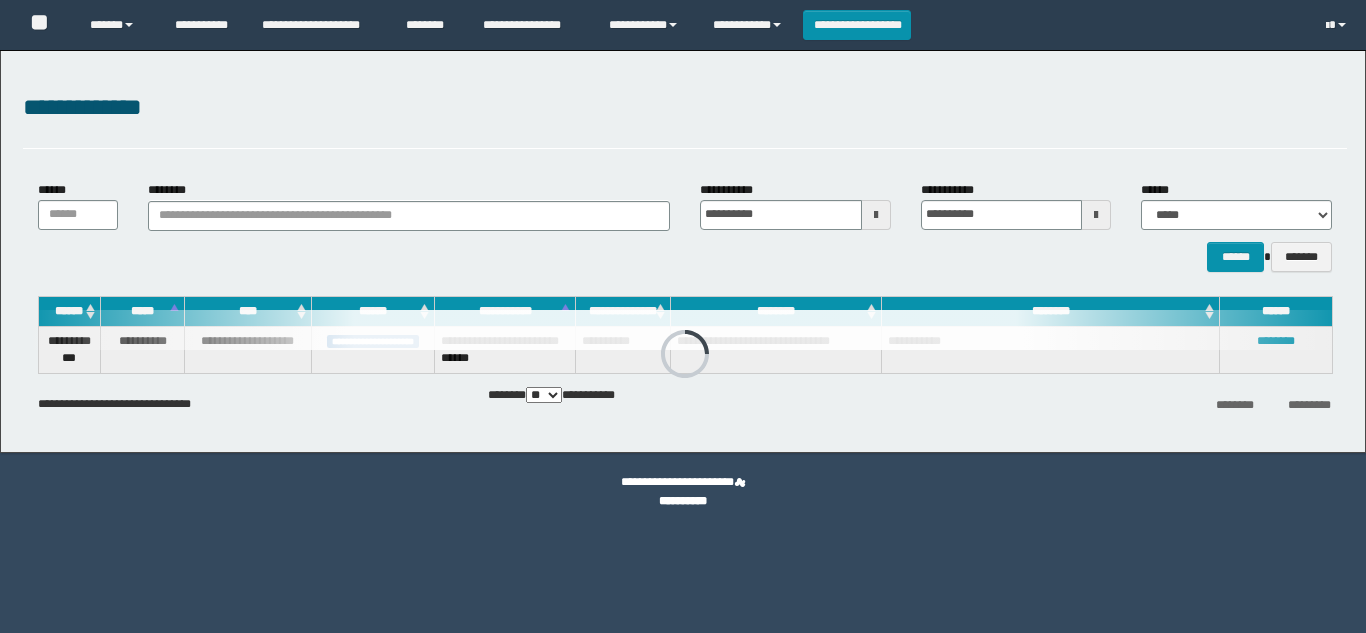 scroll, scrollTop: 0, scrollLeft: 0, axis: both 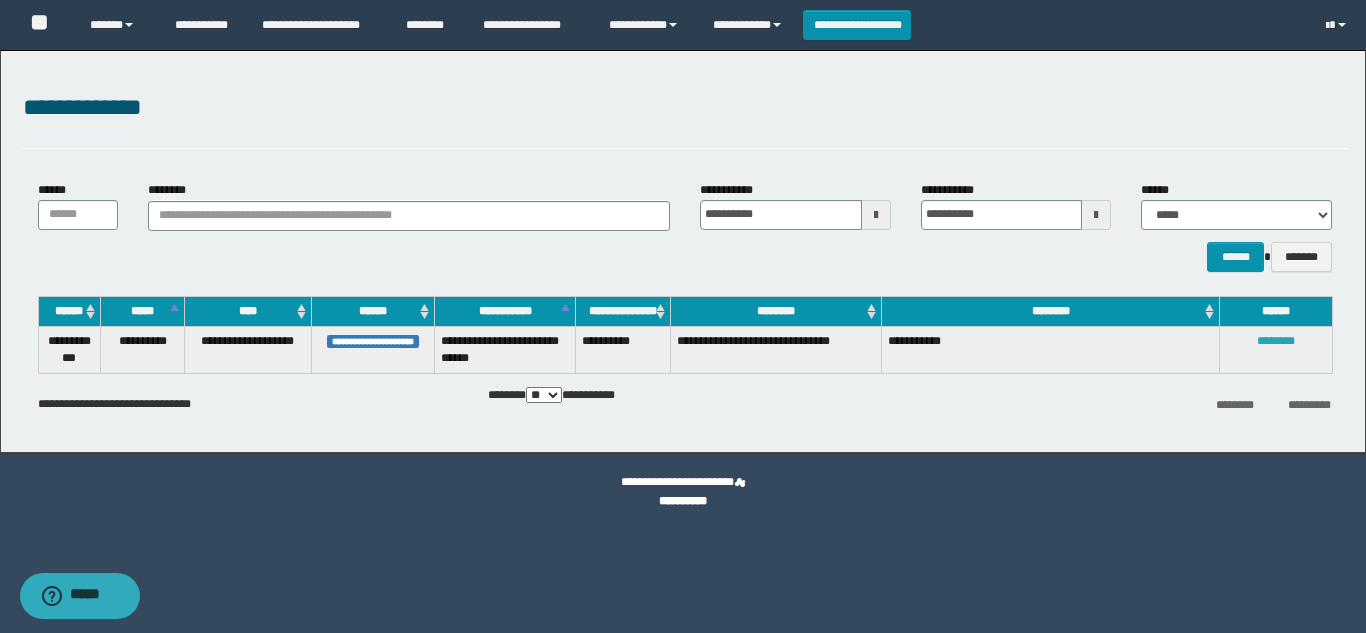 click on "********" at bounding box center (1276, 341) 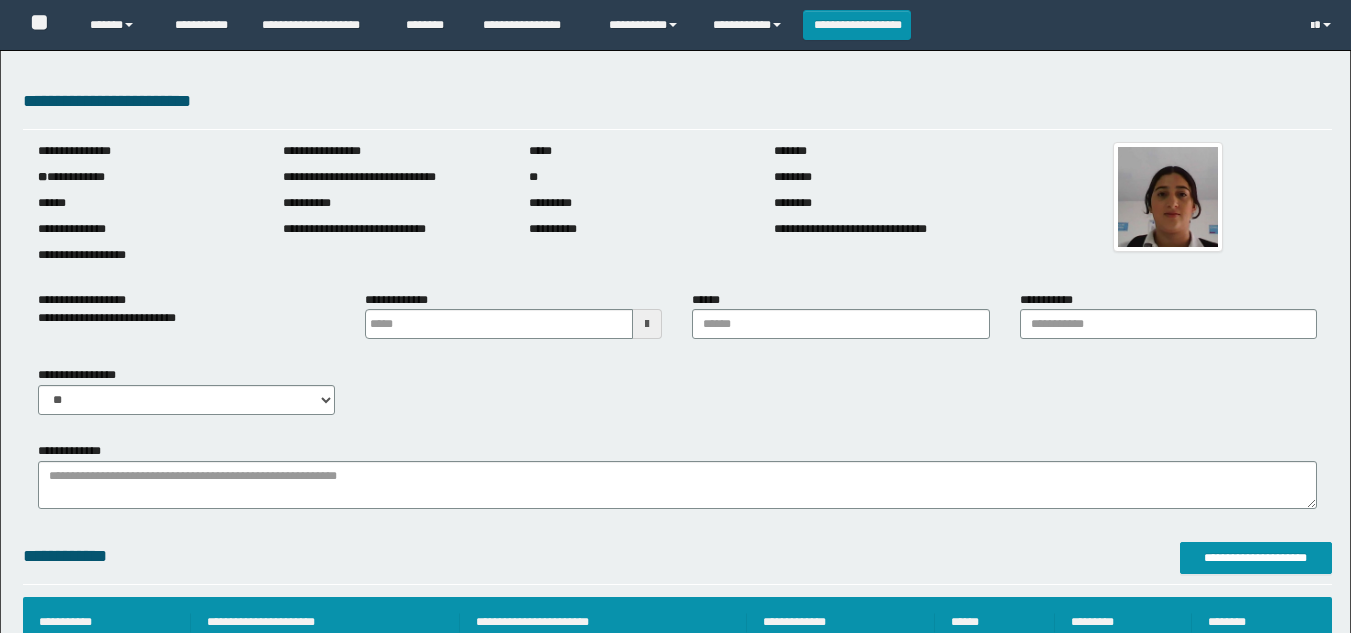 scroll, scrollTop: 0, scrollLeft: 0, axis: both 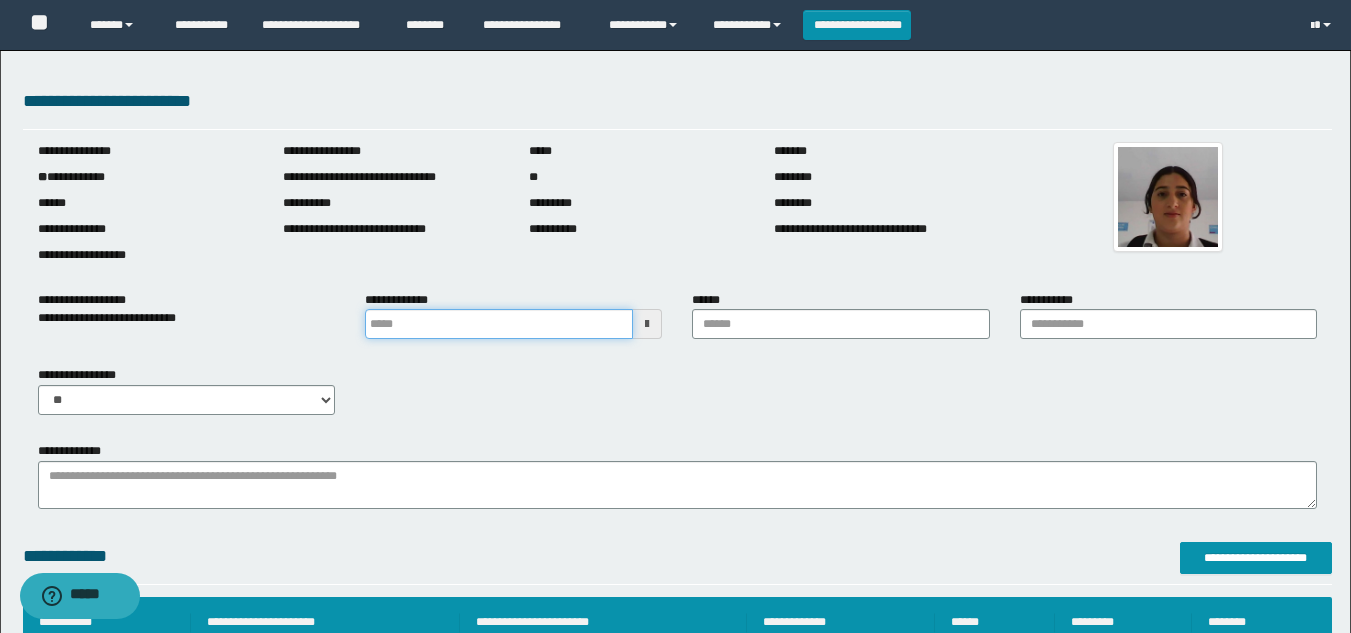 click at bounding box center (499, 324) 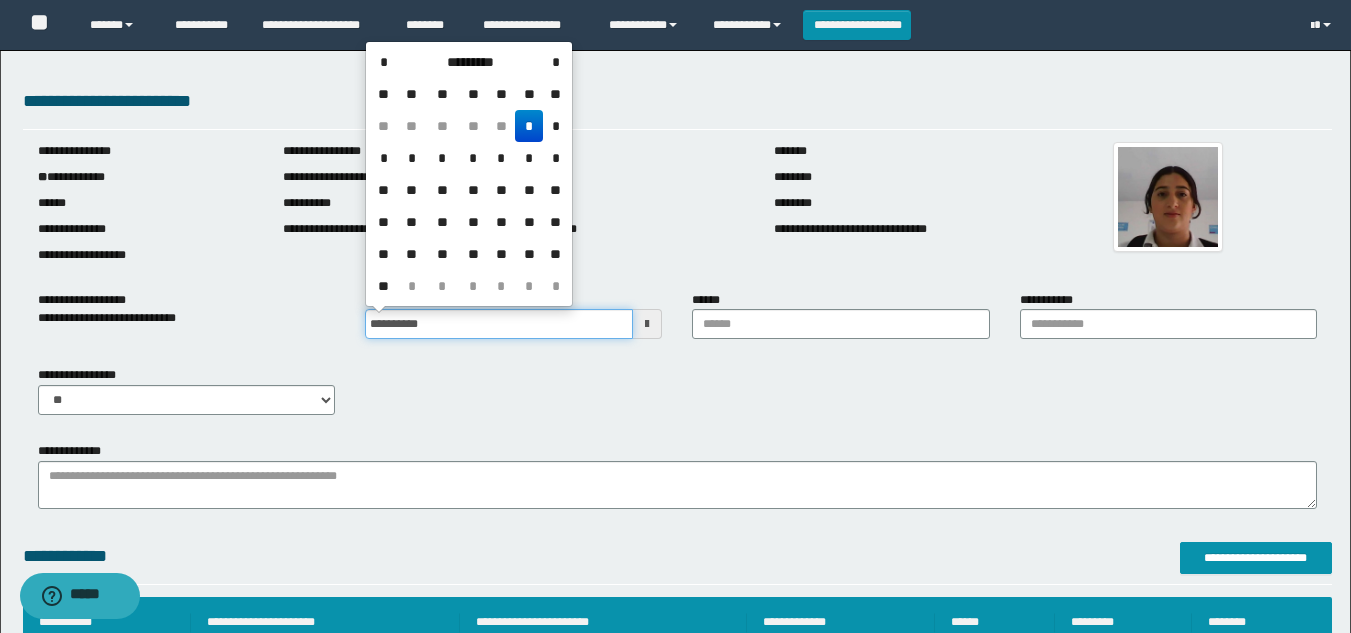 type on "**********" 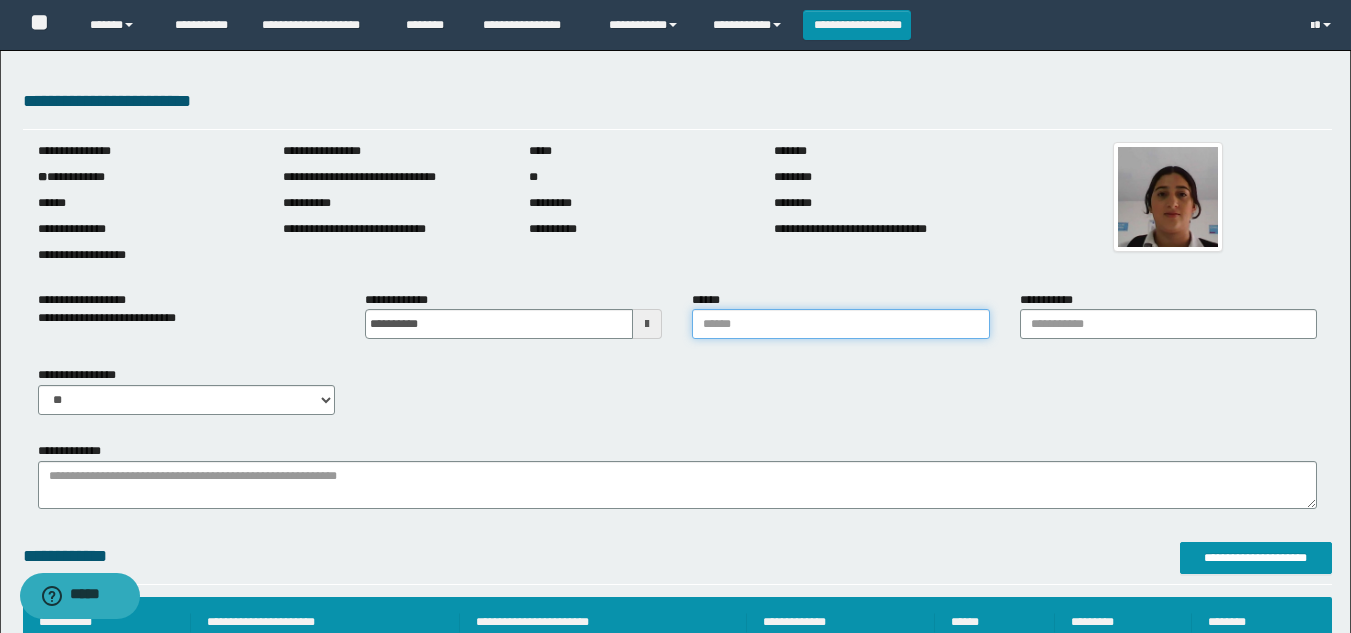 click on "******" at bounding box center [840, 324] 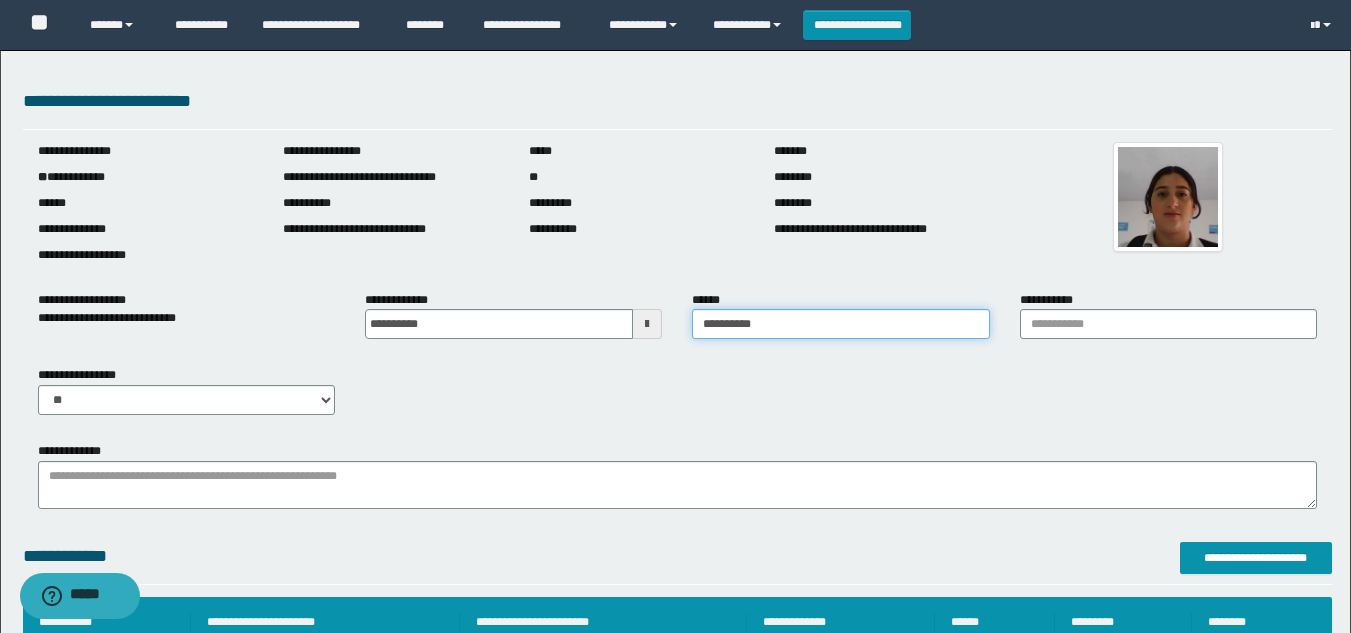 type on "**********" 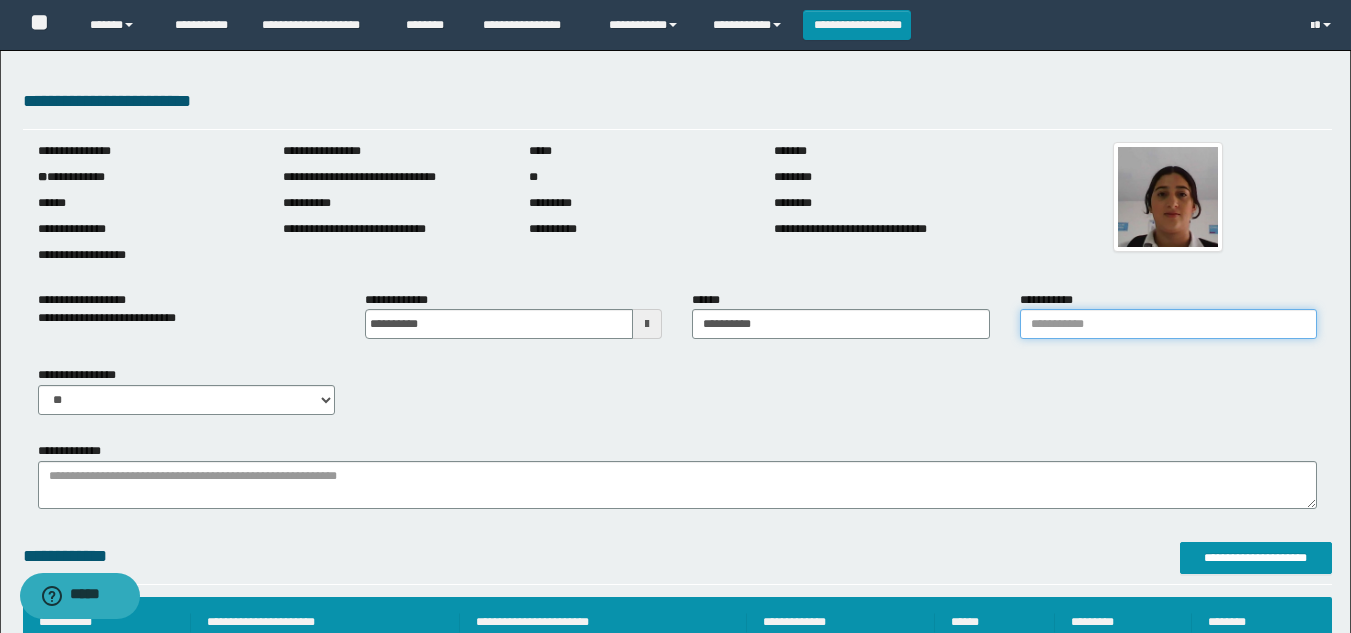 click on "**********" at bounding box center [1168, 324] 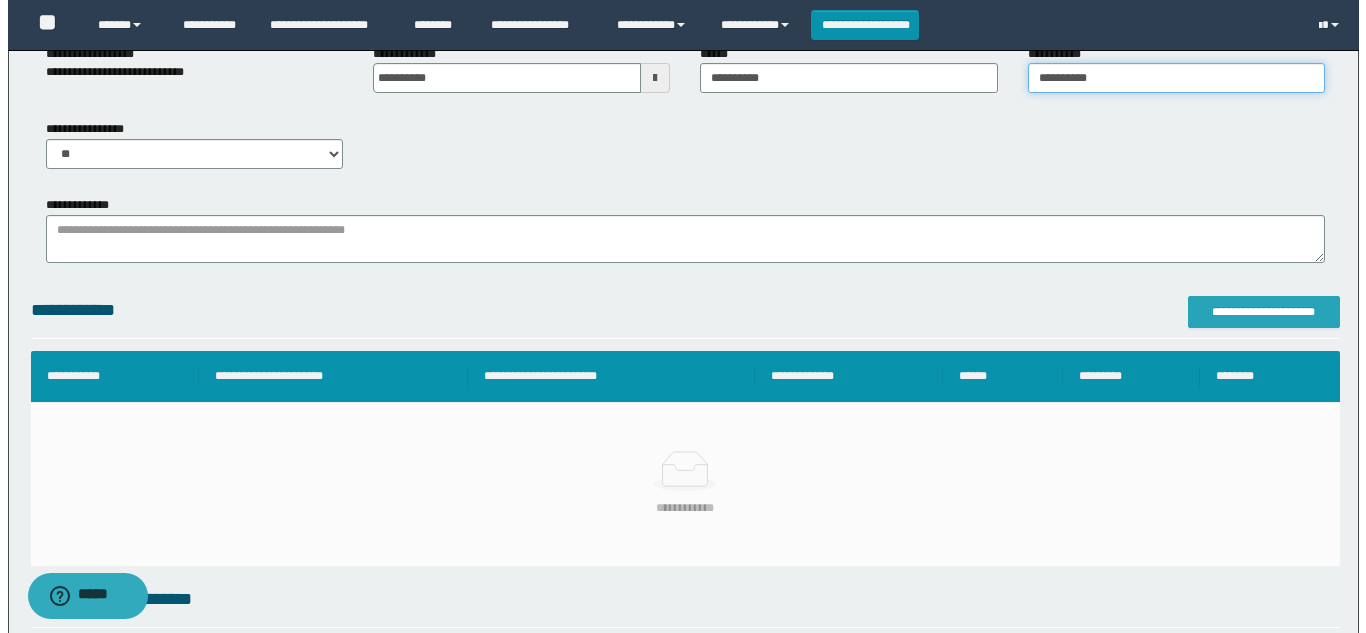 scroll, scrollTop: 300, scrollLeft: 0, axis: vertical 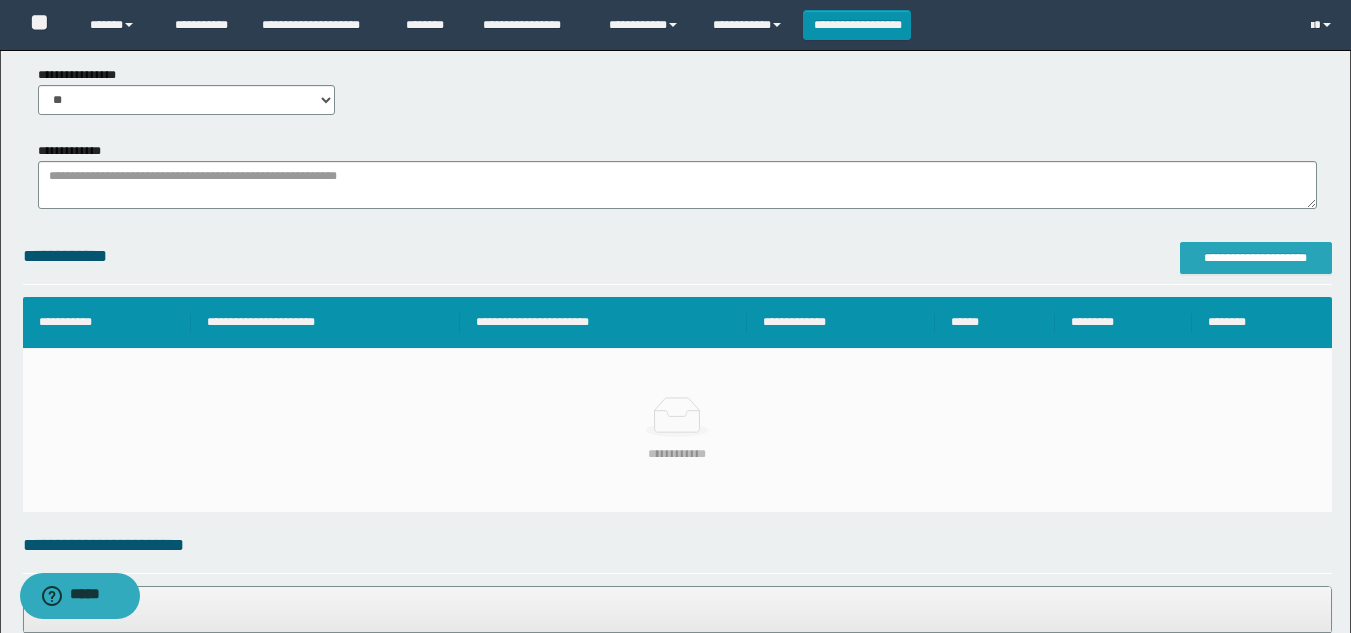 type on "**********" 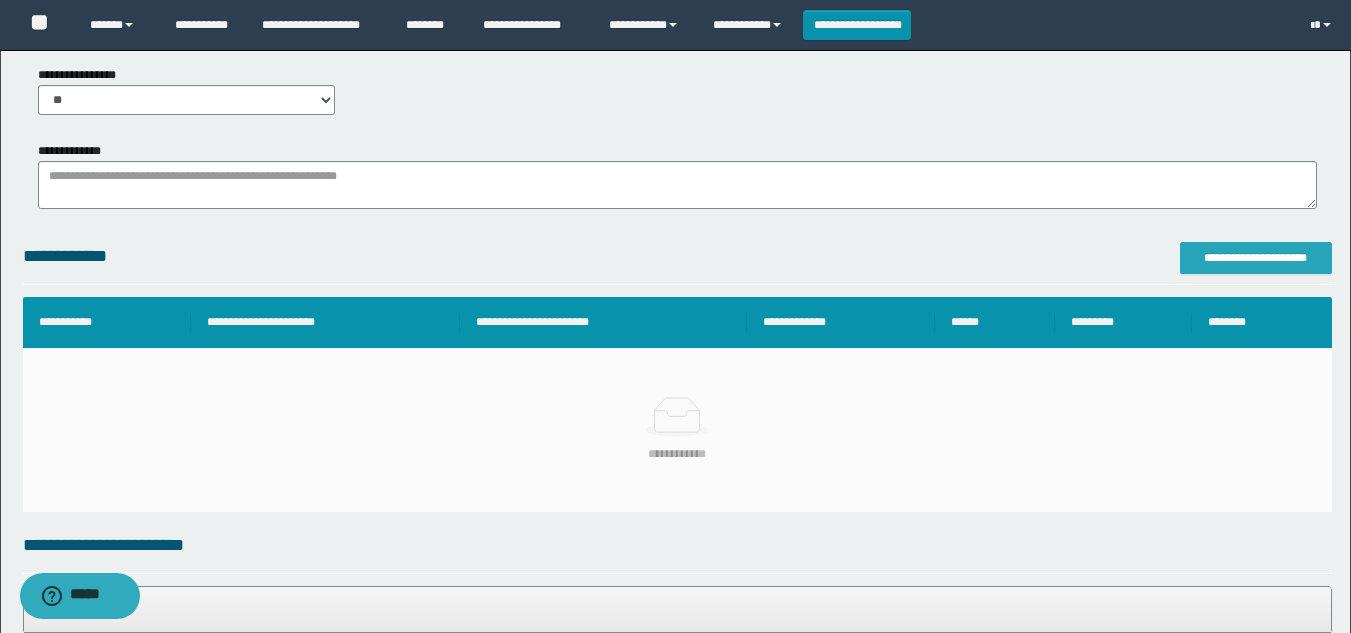 click on "**********" at bounding box center (1256, 258) 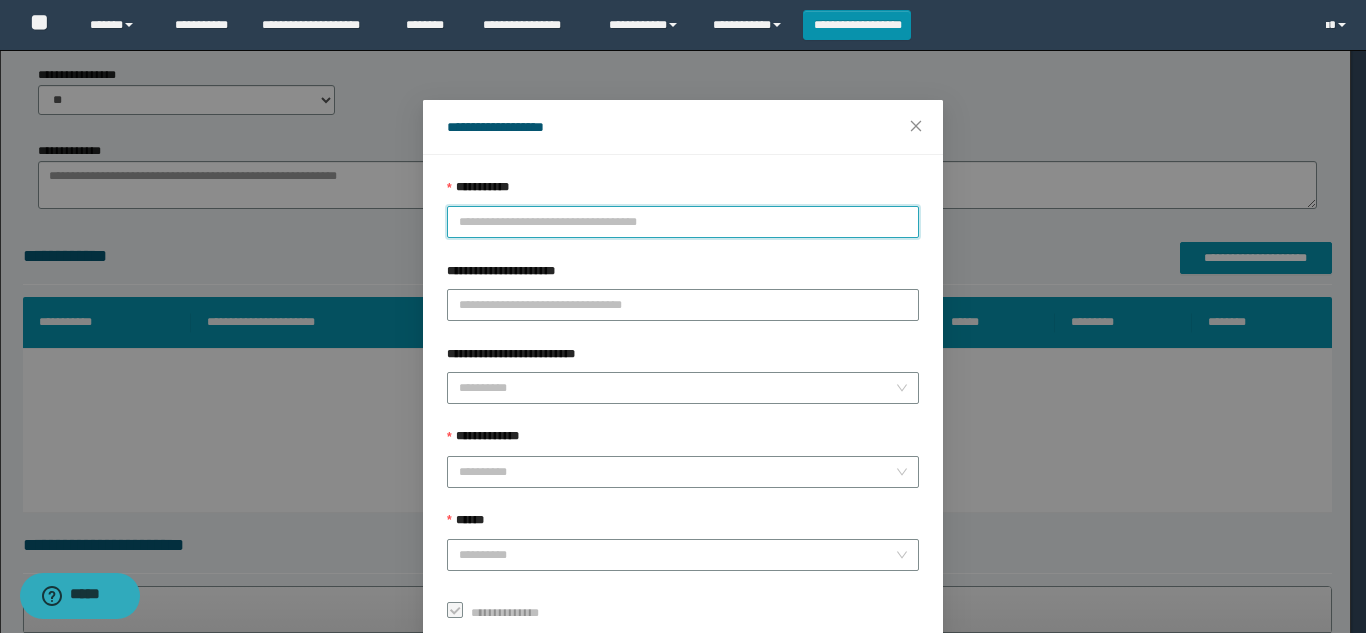 click on "**********" at bounding box center [683, 222] 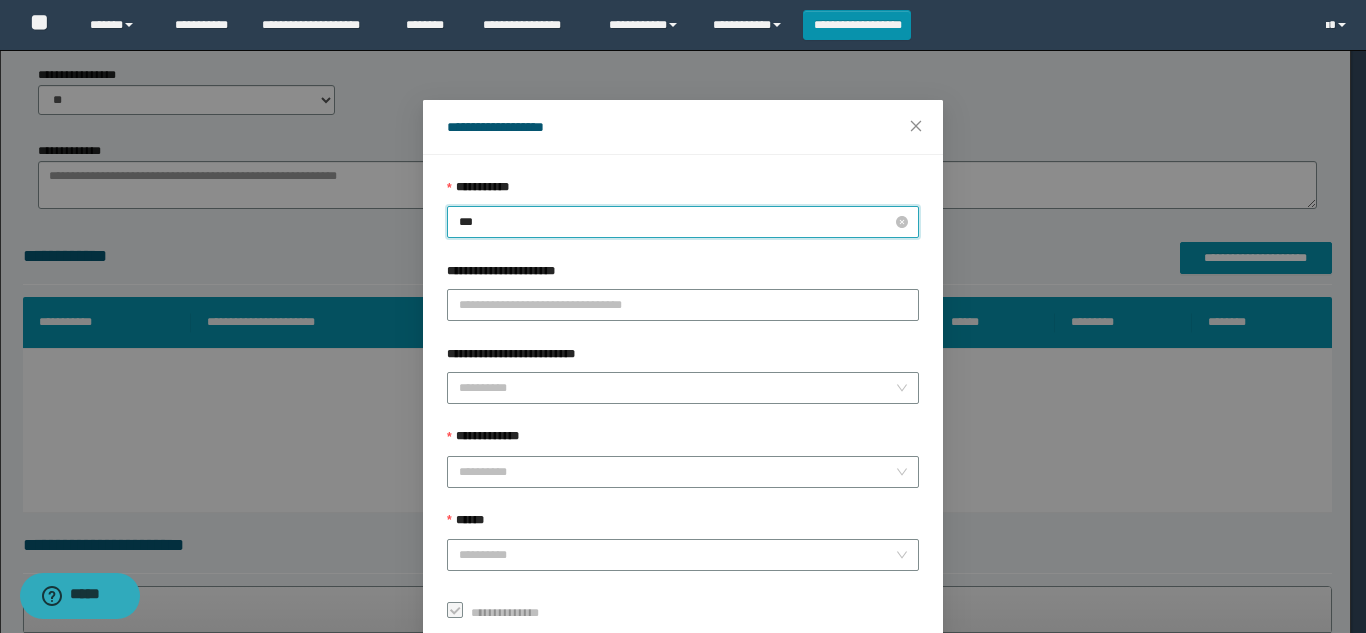 type on "****" 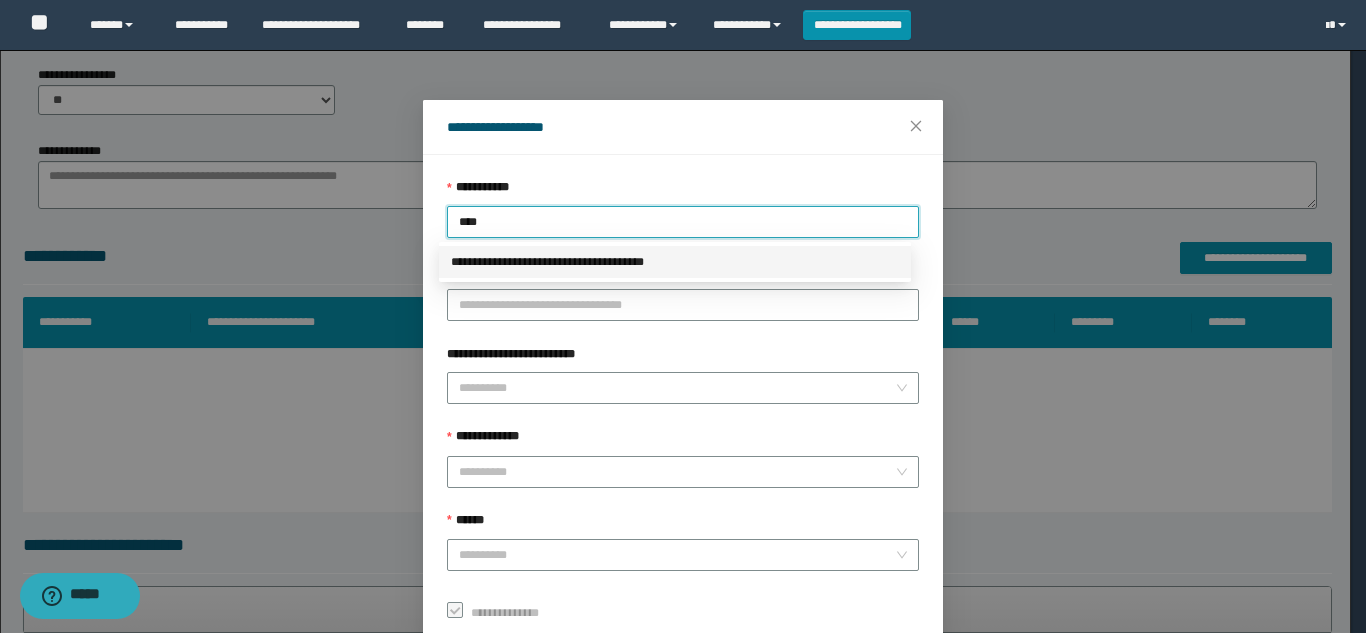 click on "**********" at bounding box center (675, 262) 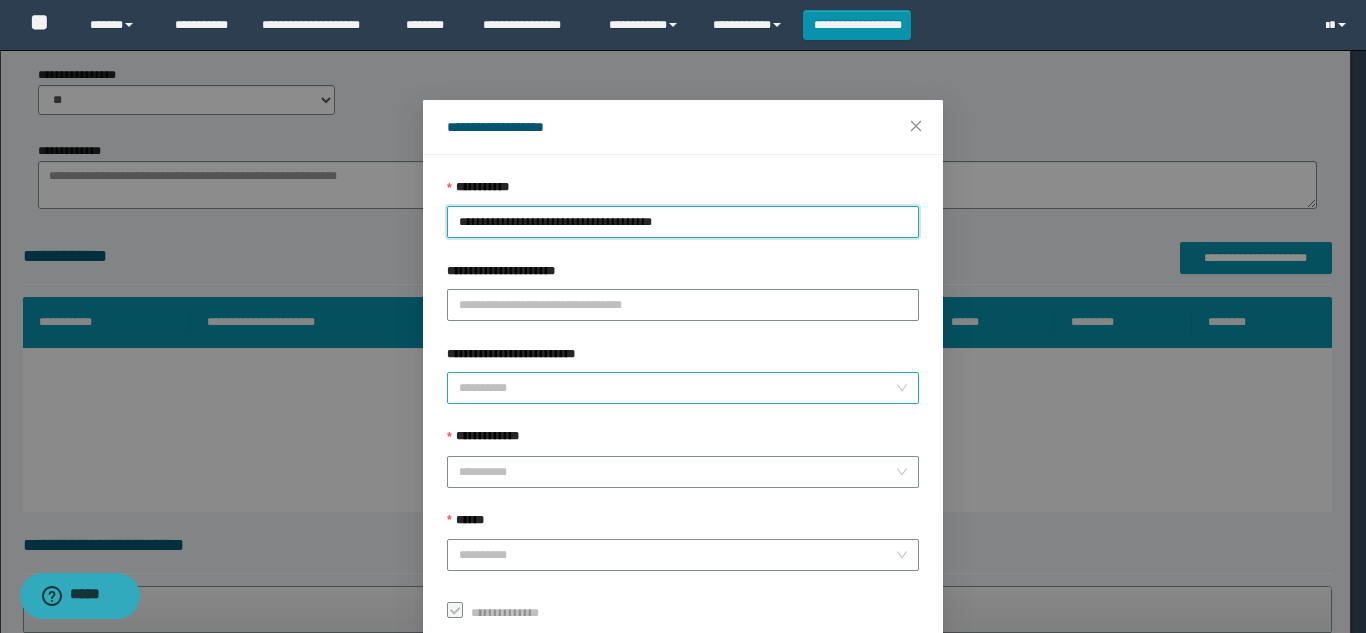 click on "**********" at bounding box center [677, 388] 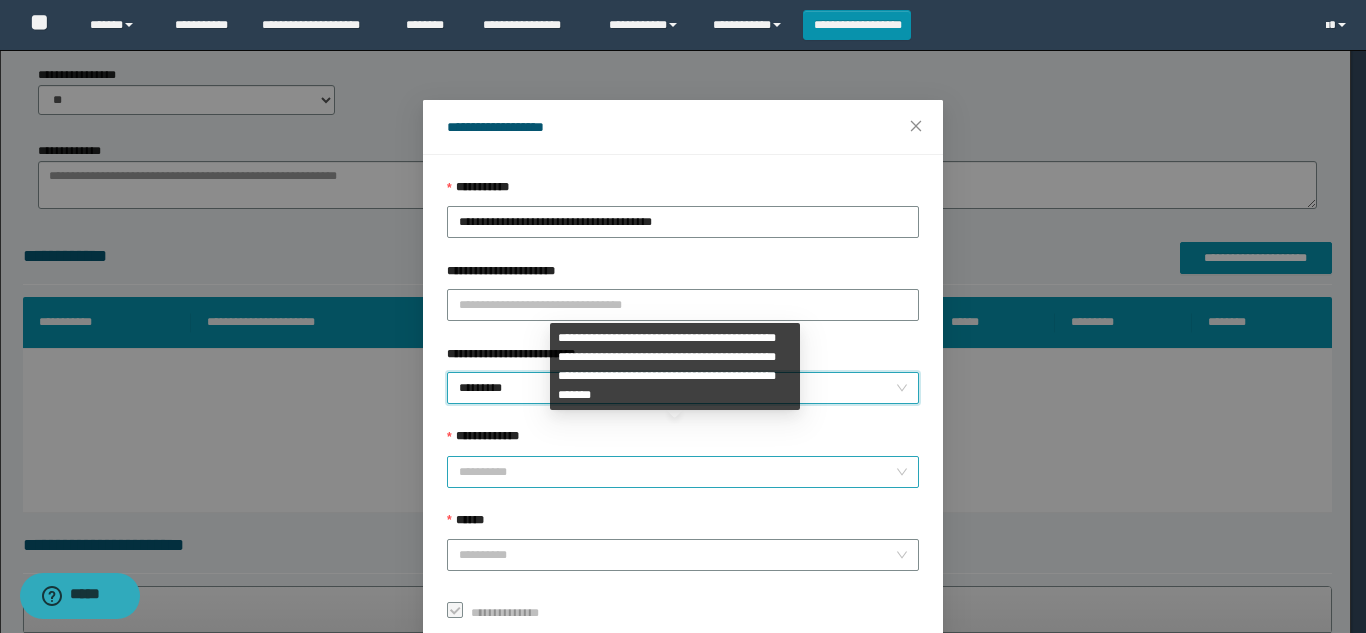 click on "**********" at bounding box center [677, 472] 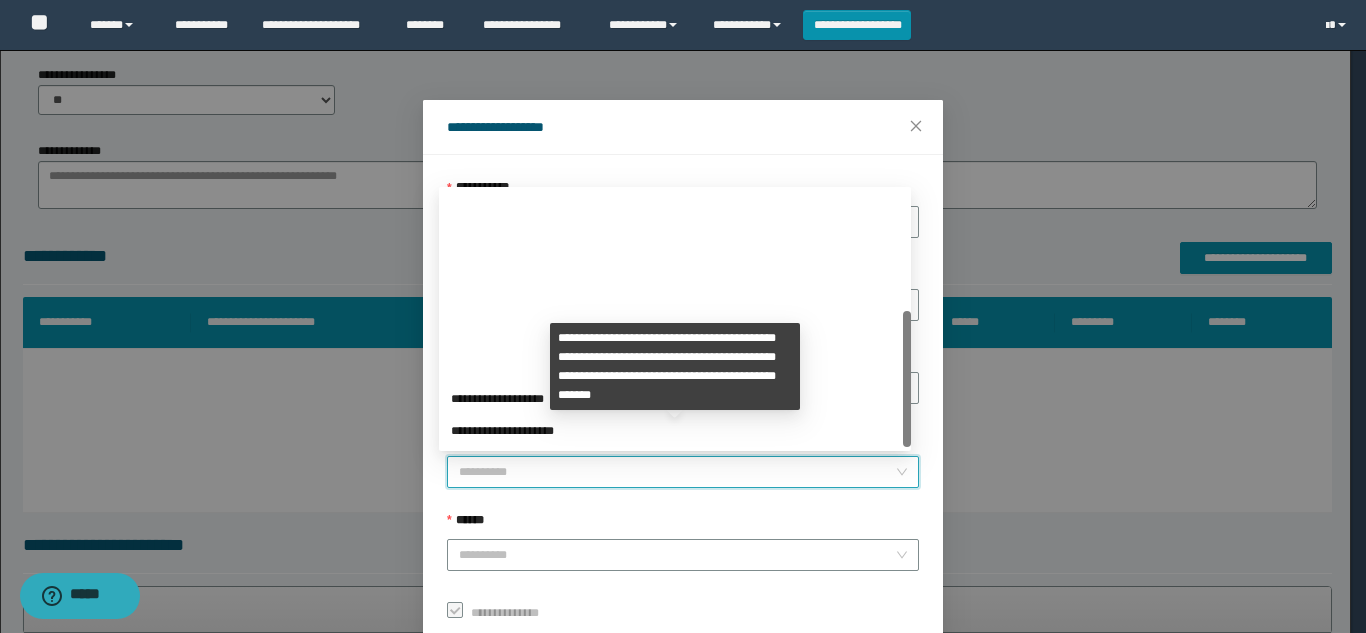 scroll, scrollTop: 224, scrollLeft: 0, axis: vertical 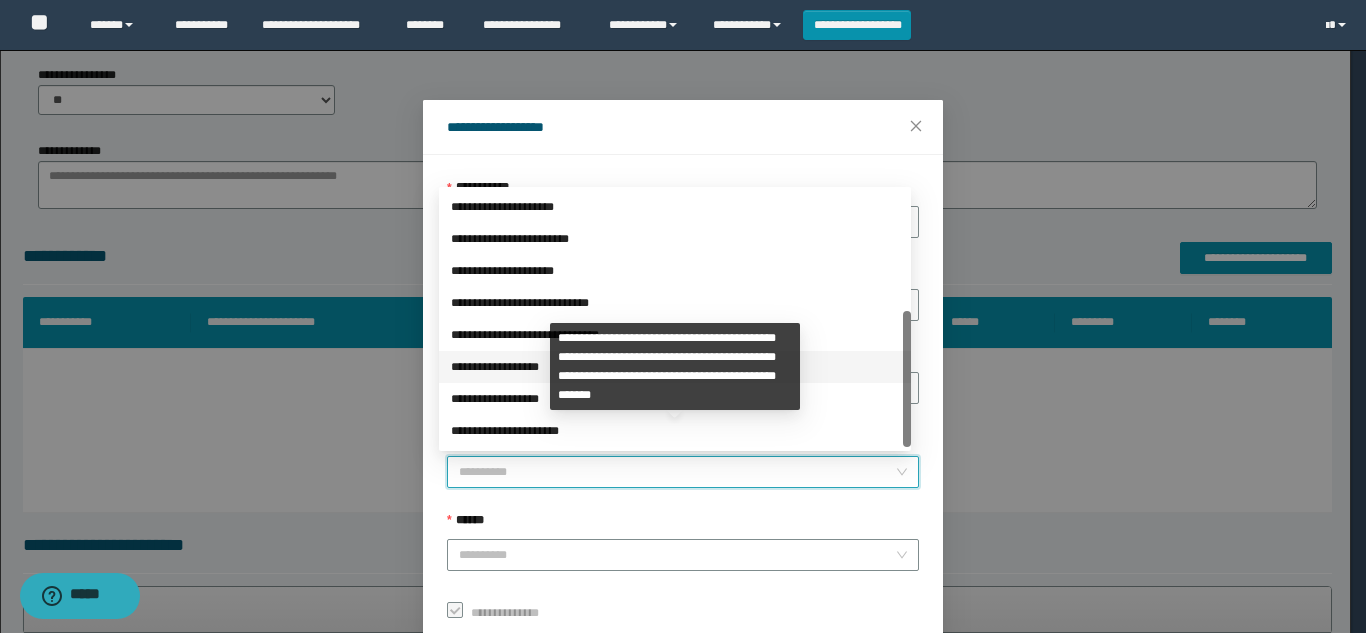 click on "**********" at bounding box center (675, 367) 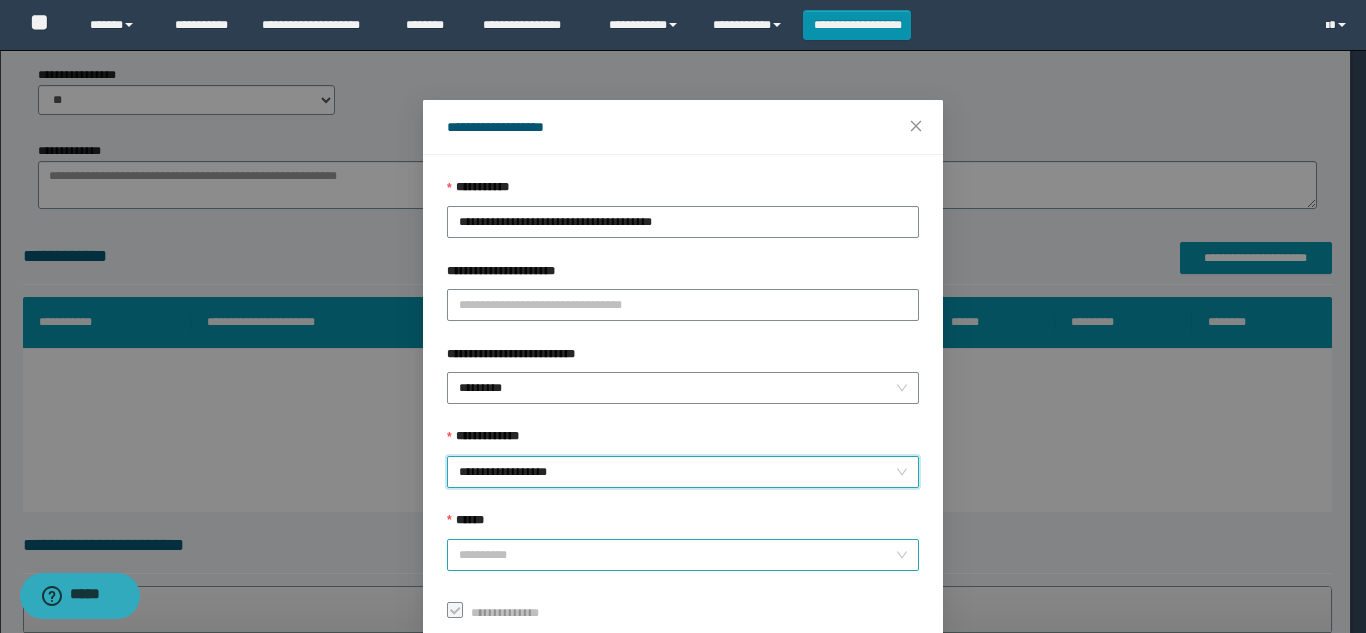 click on "******" at bounding box center (677, 555) 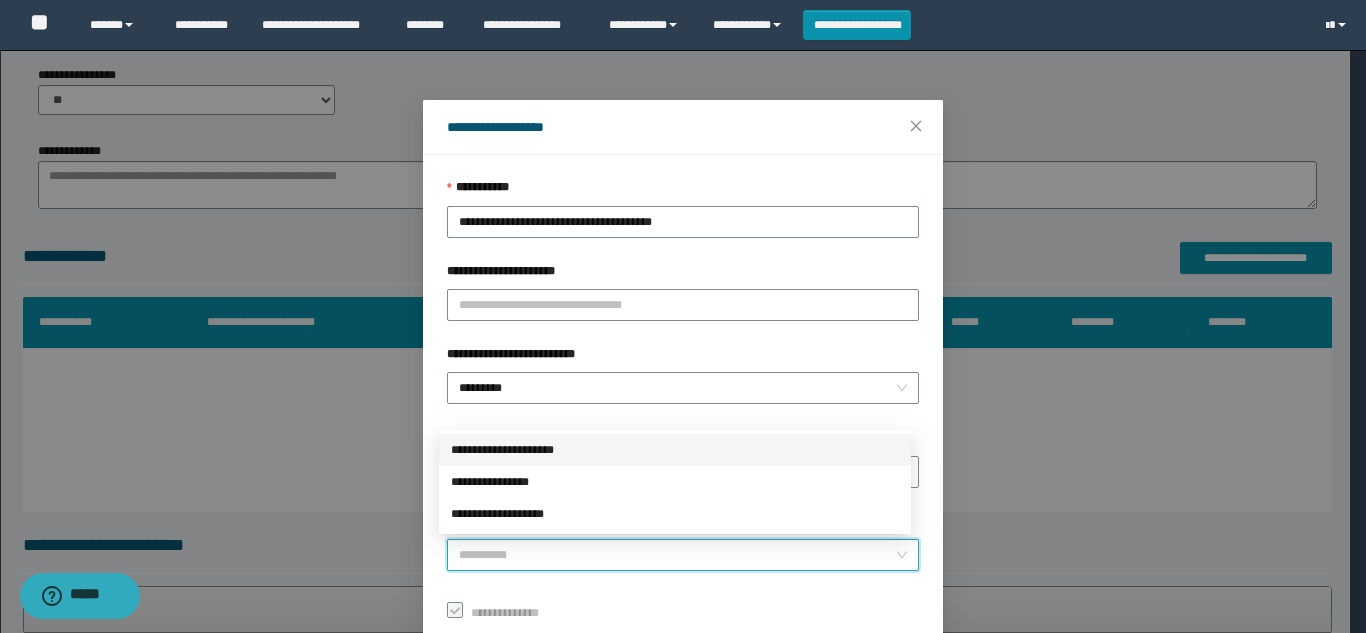 drag, startPoint x: 538, startPoint y: 444, endPoint x: 644, endPoint y: 395, distance: 116.777565 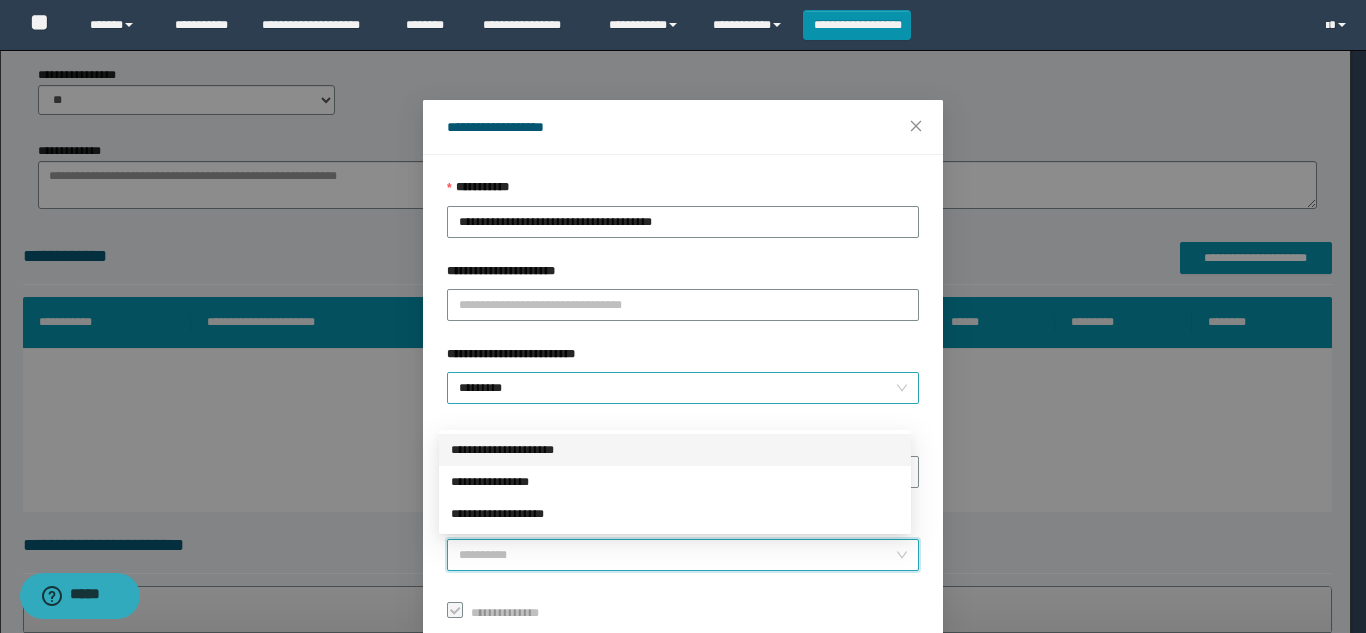click on "**********" at bounding box center (675, 450) 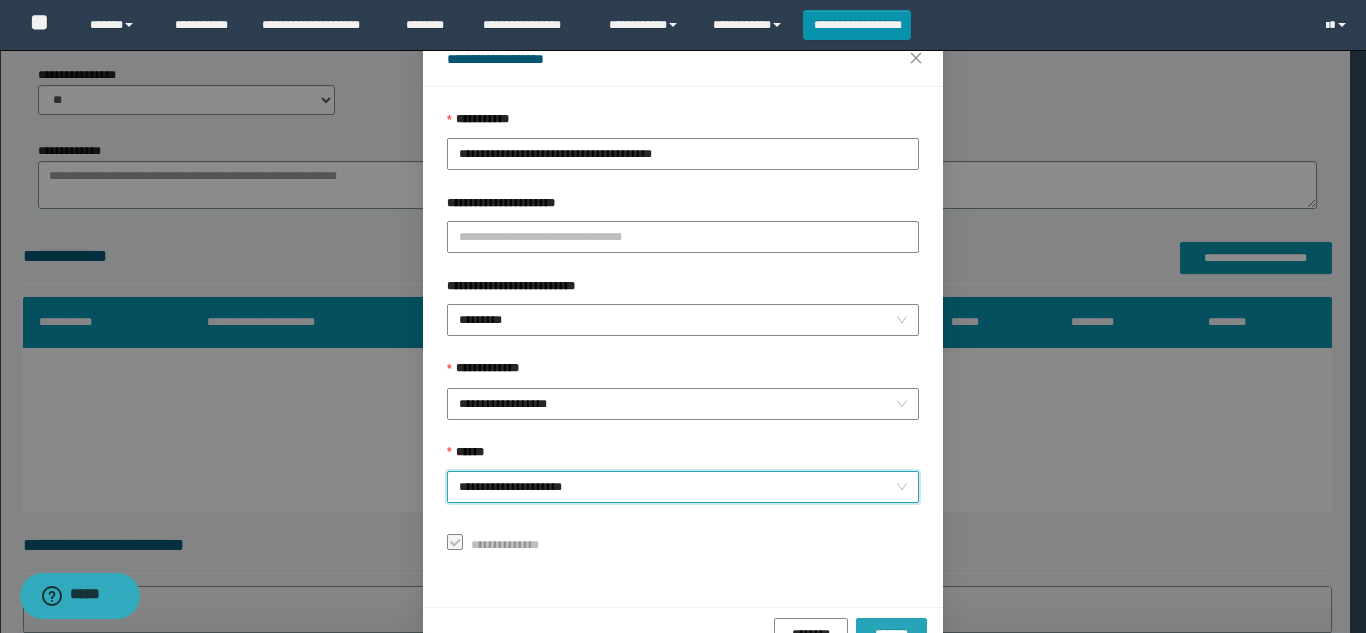 scroll, scrollTop: 119, scrollLeft: 0, axis: vertical 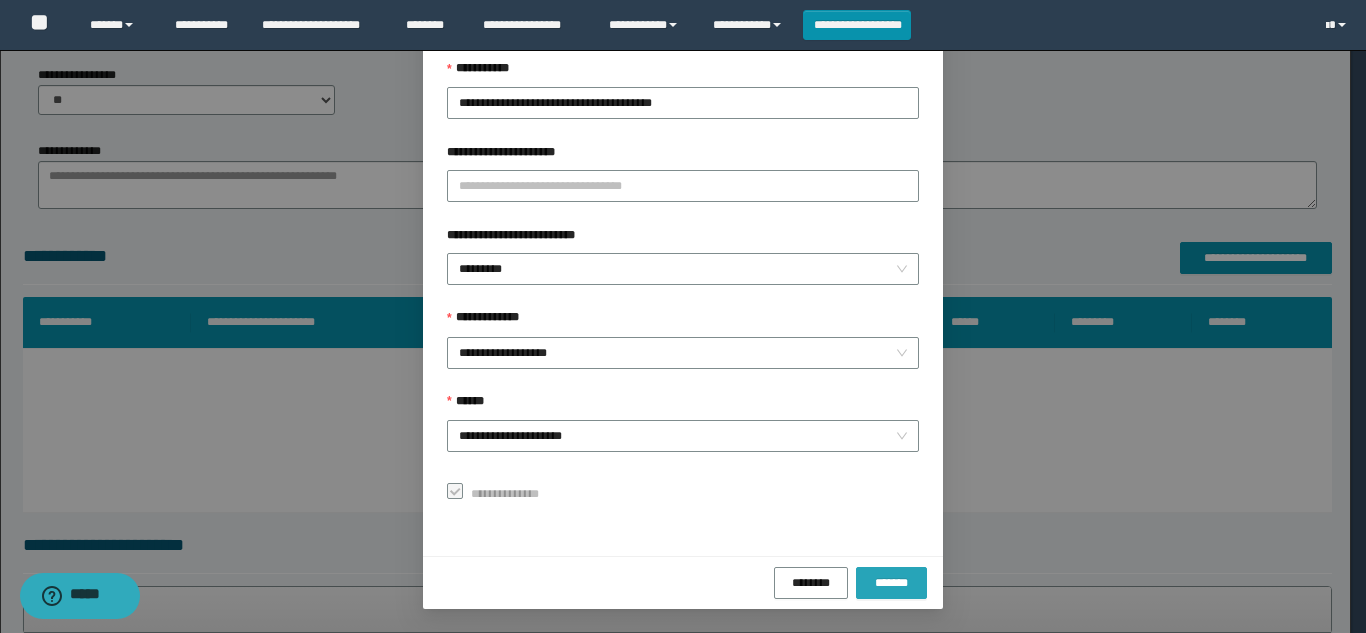 click on "*******" at bounding box center [891, 582] 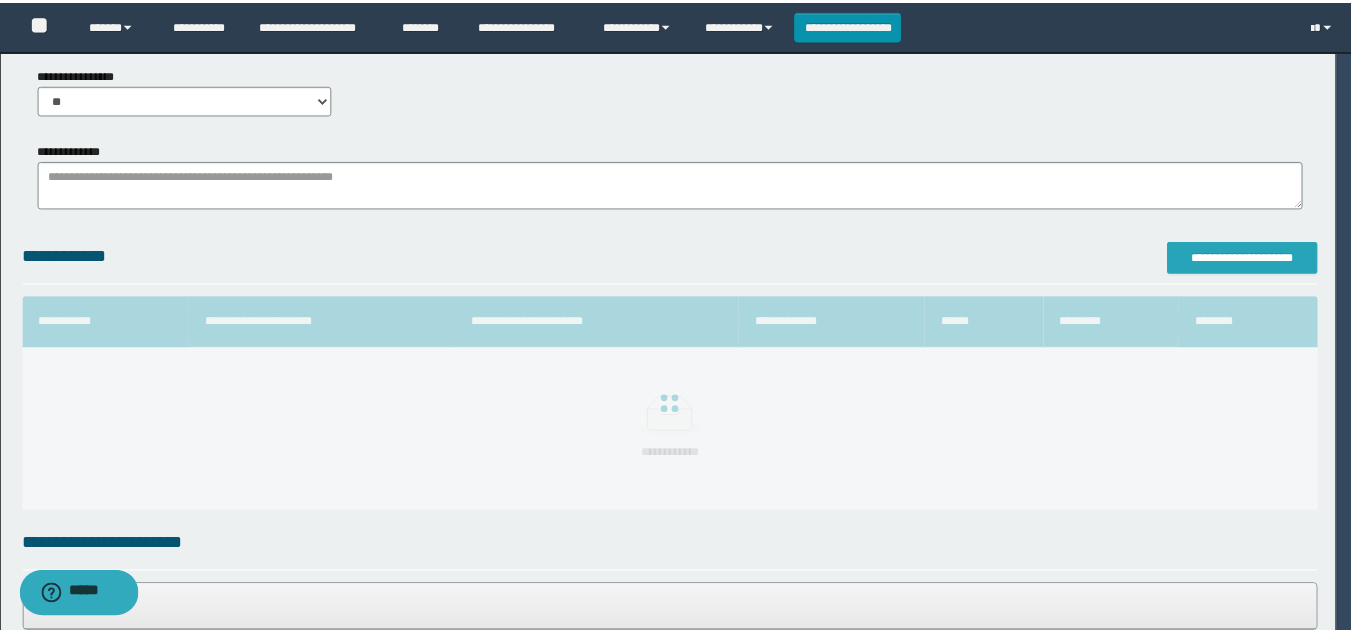 scroll, scrollTop: 0, scrollLeft: 0, axis: both 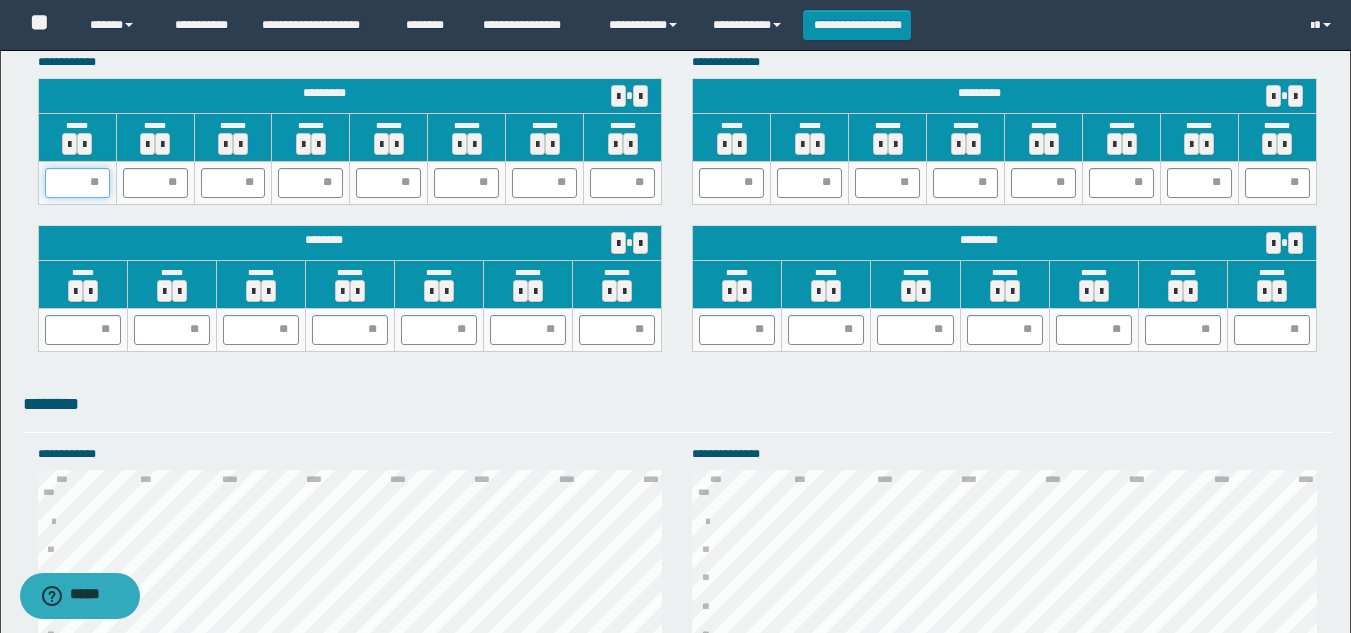 drag, startPoint x: 91, startPoint y: 183, endPoint x: 94, endPoint y: 173, distance: 10.440307 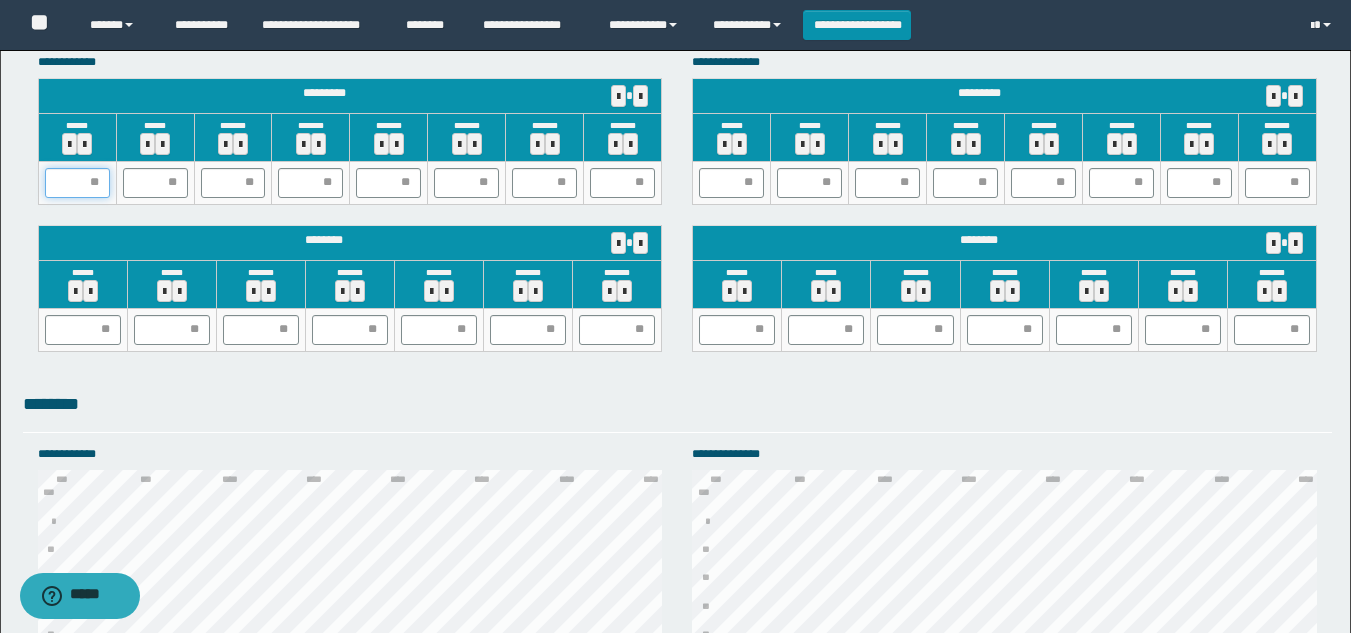 type on "*" 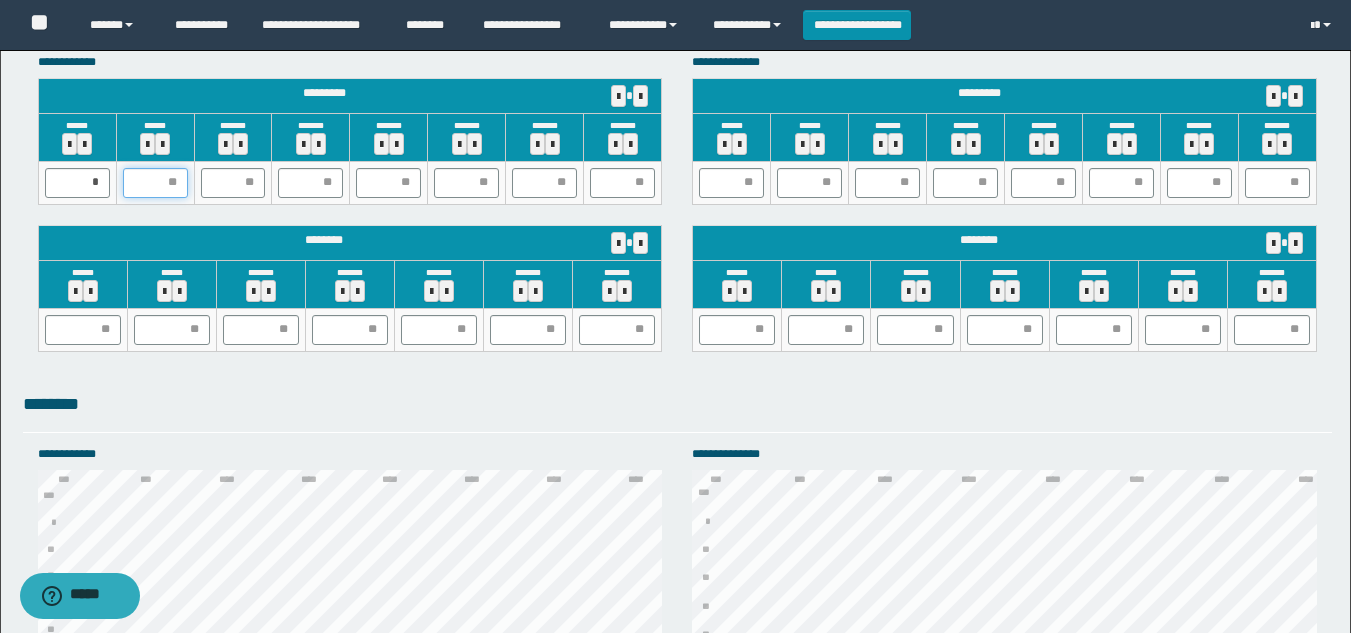 type on "*" 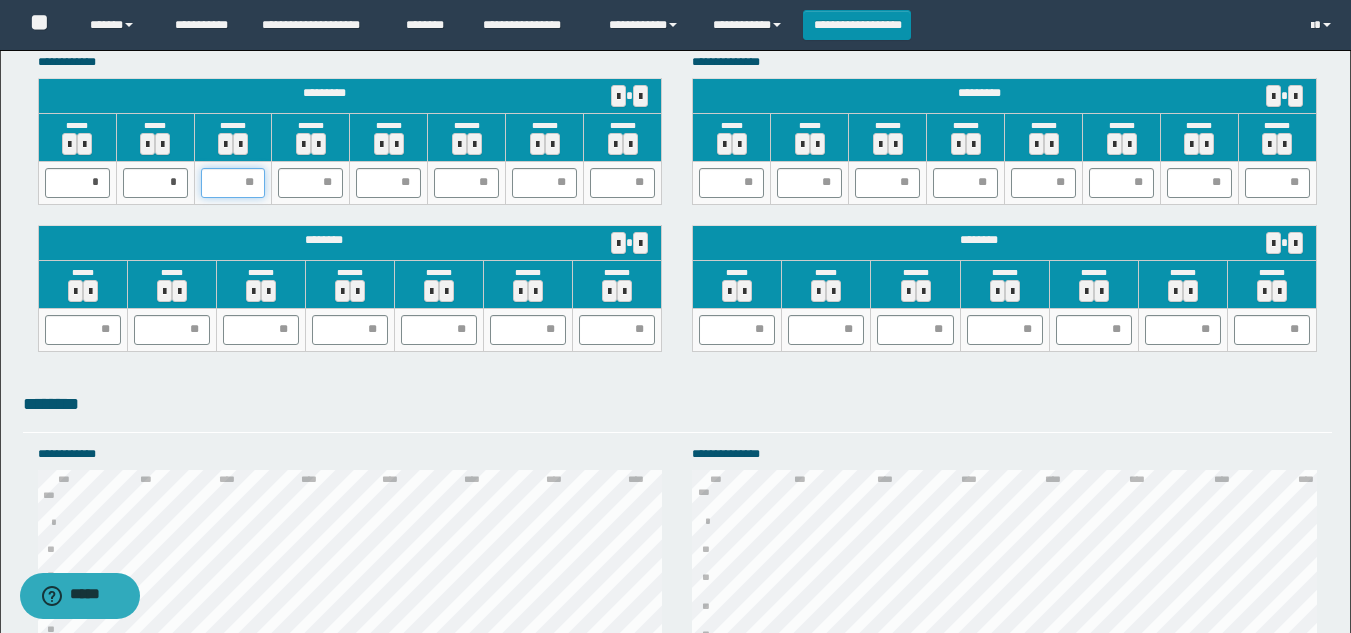 type on "*" 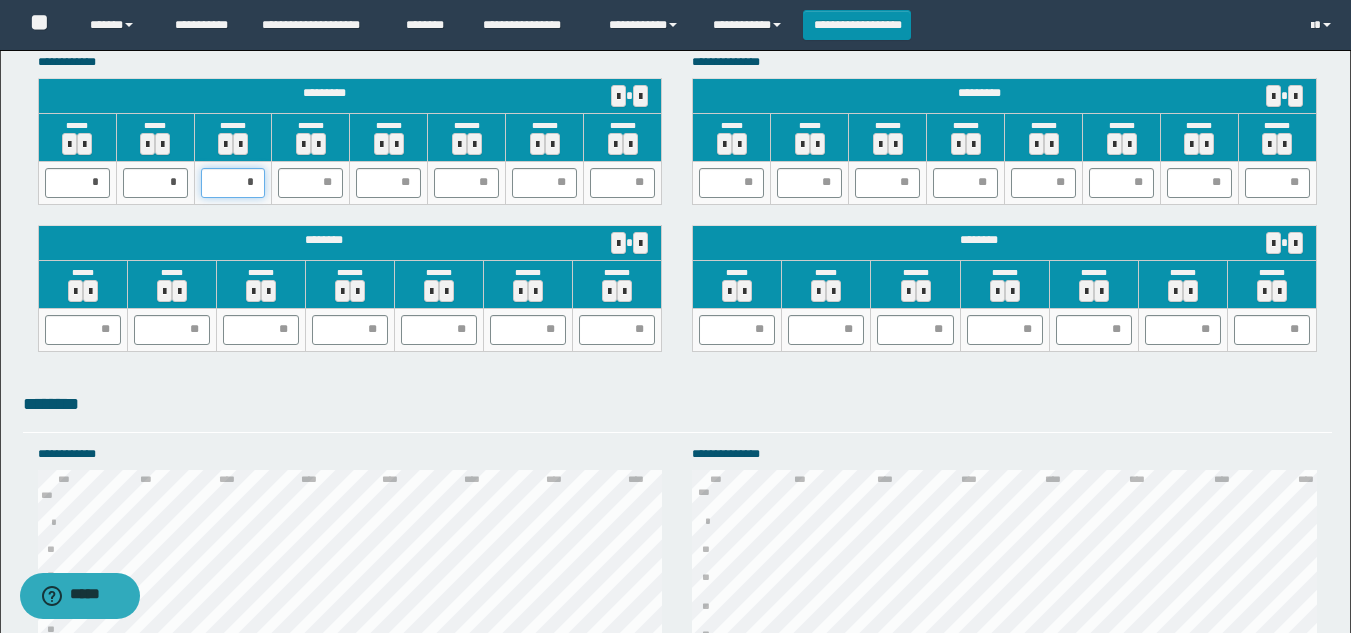 type on "**" 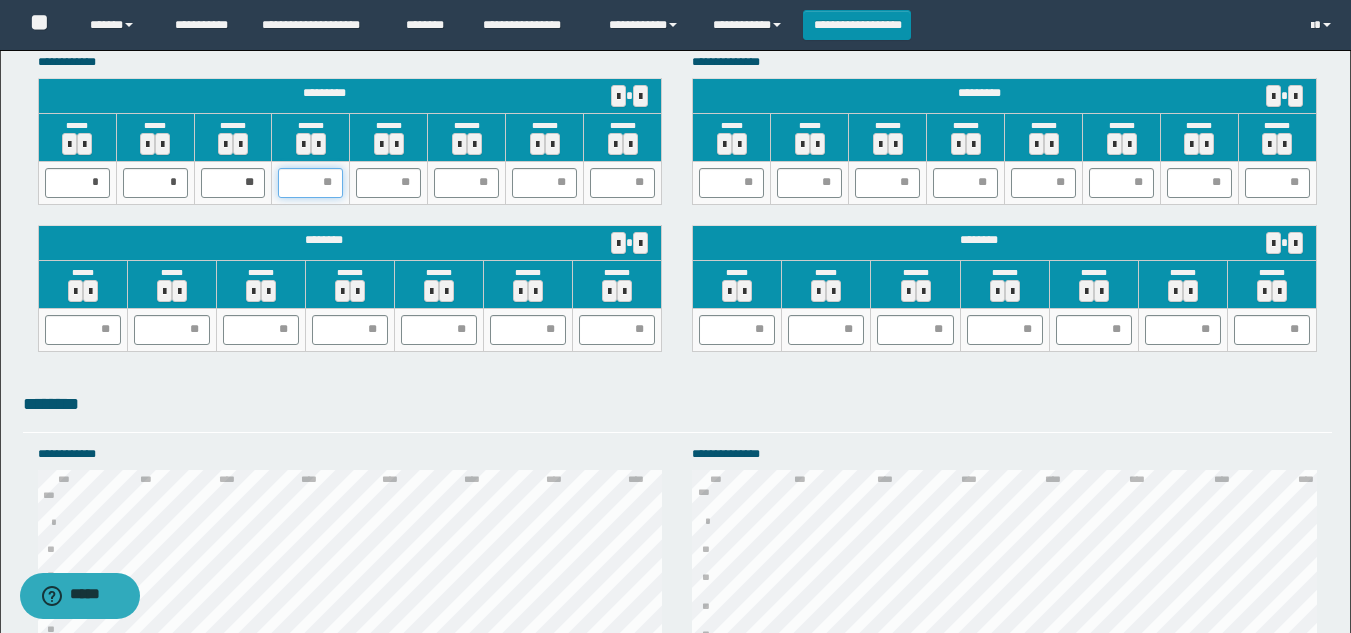 type on "*" 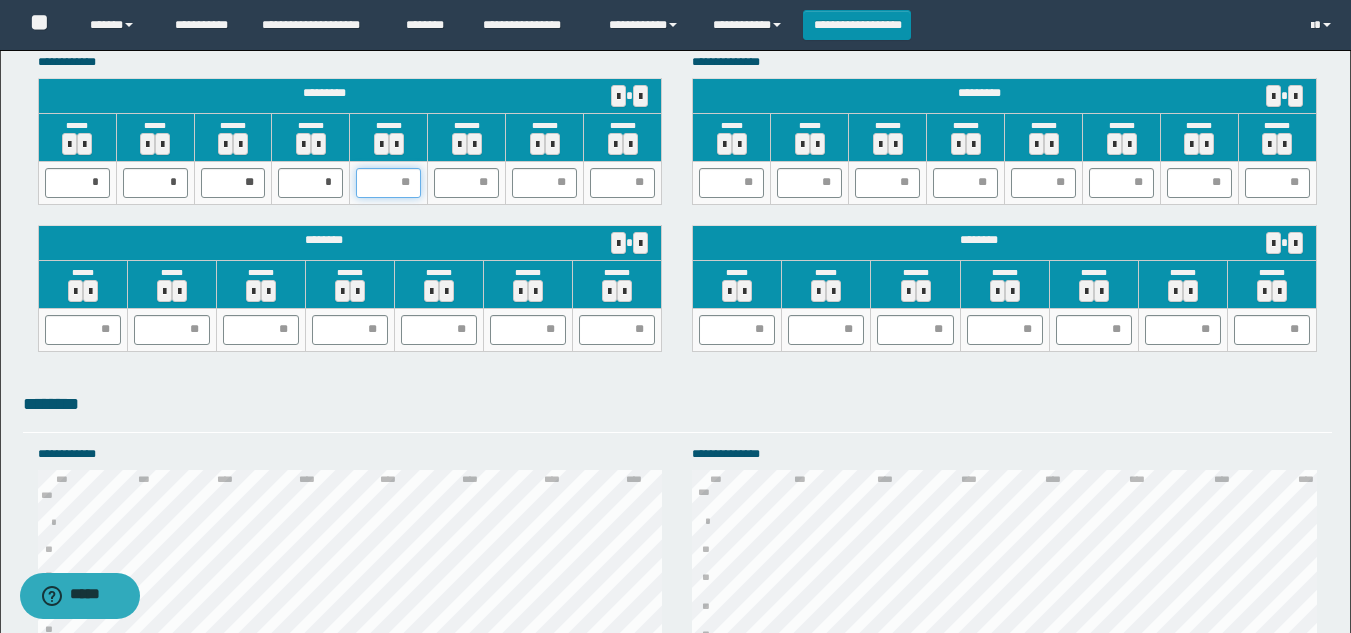 type on "*" 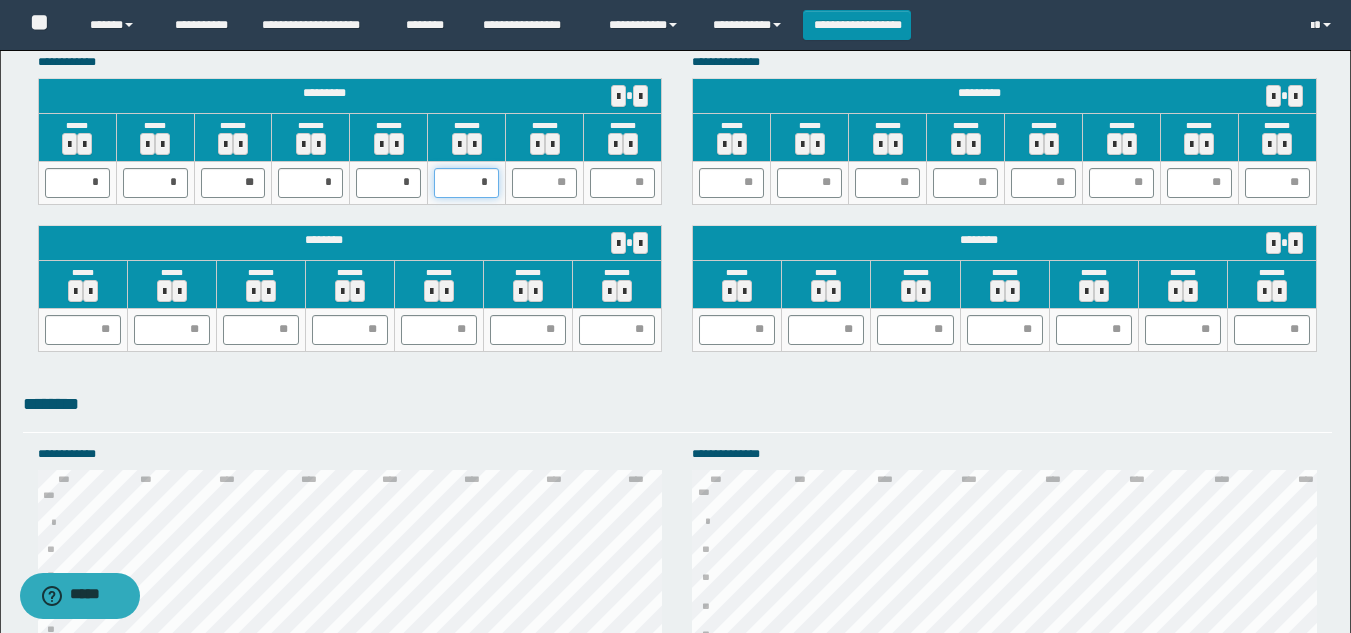 type on "**" 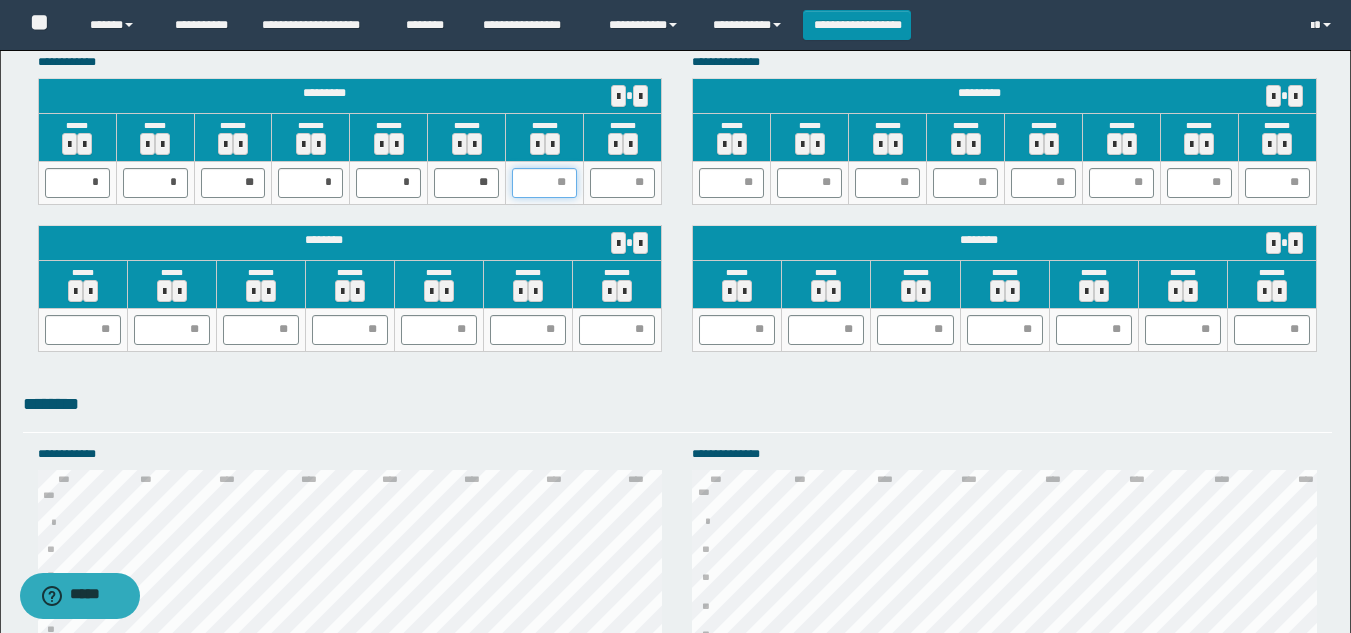 type on "*" 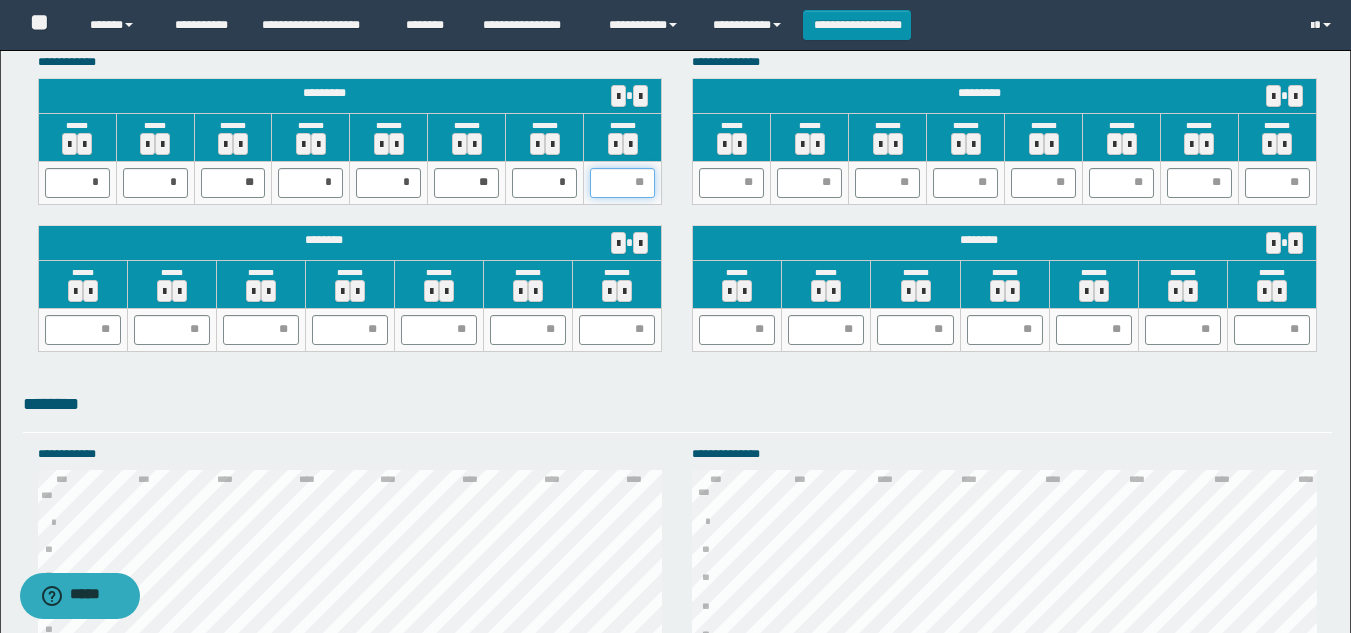 type on "*" 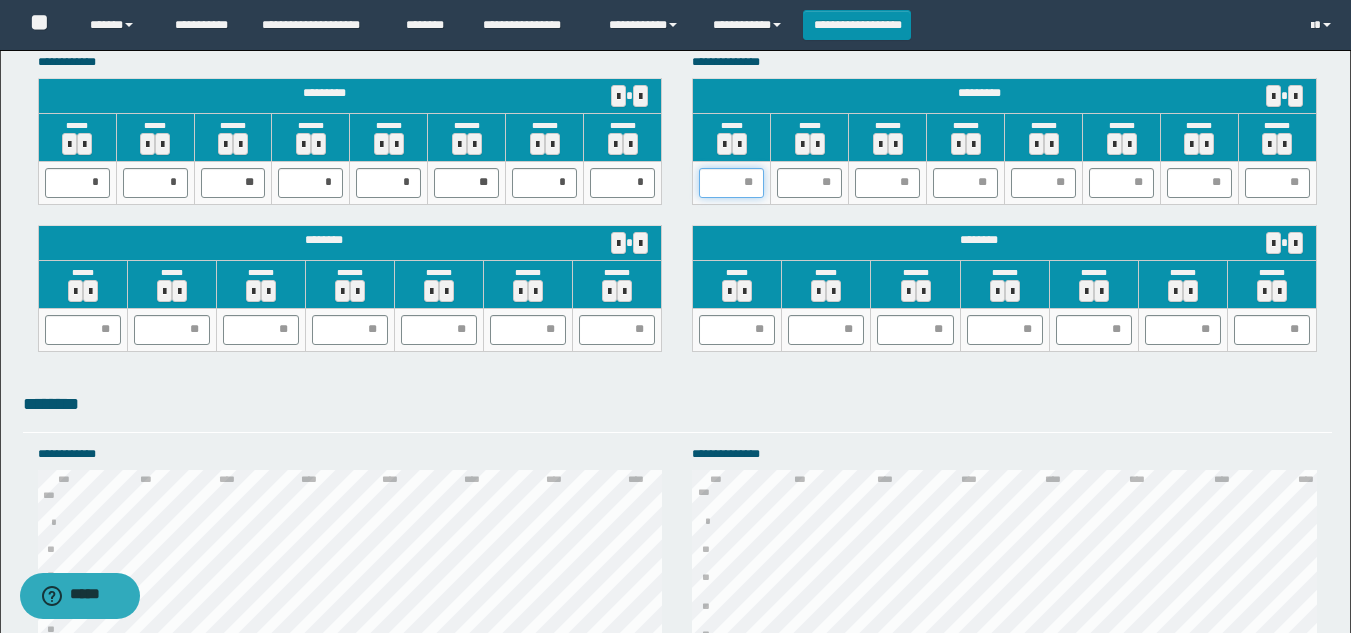 click at bounding box center [731, 183] 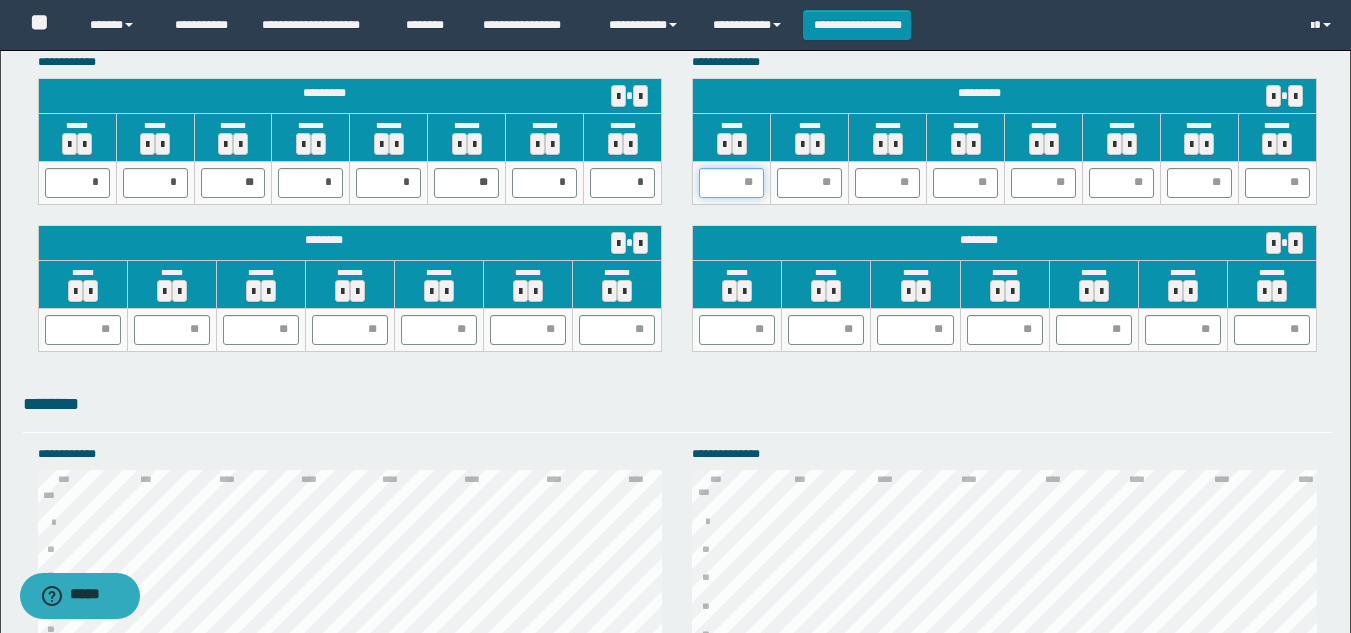 type on "*" 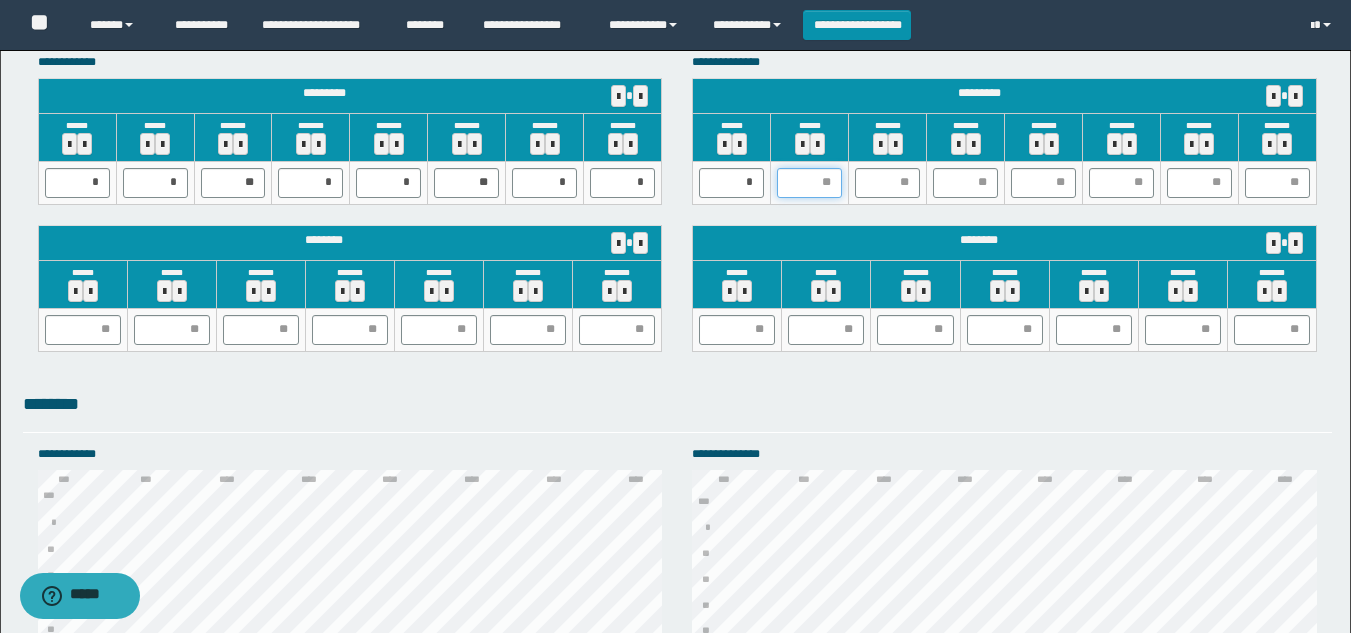 type on "*" 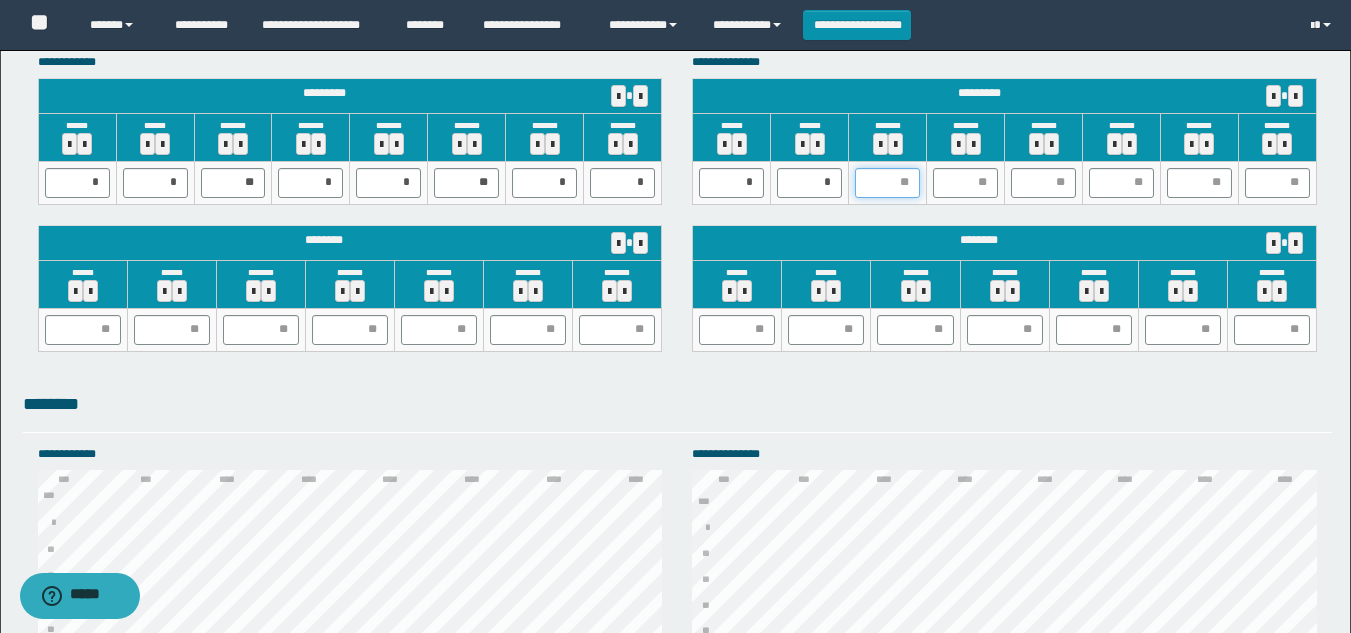 type on "*" 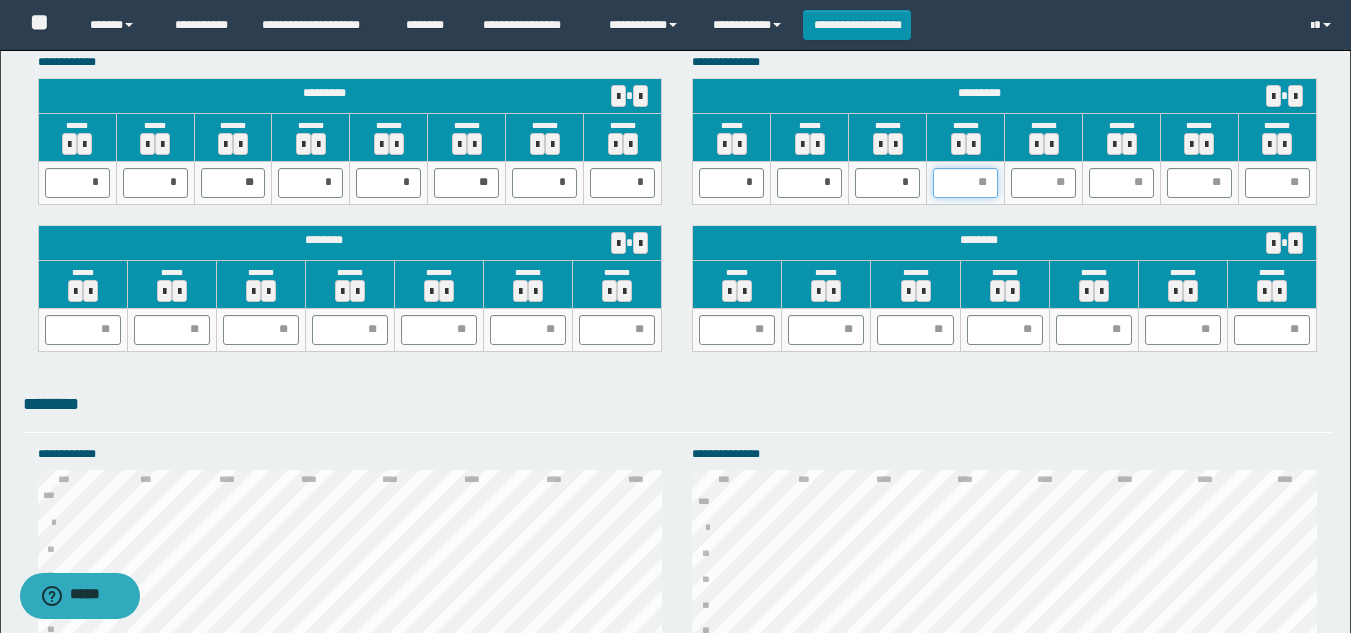 type on "*" 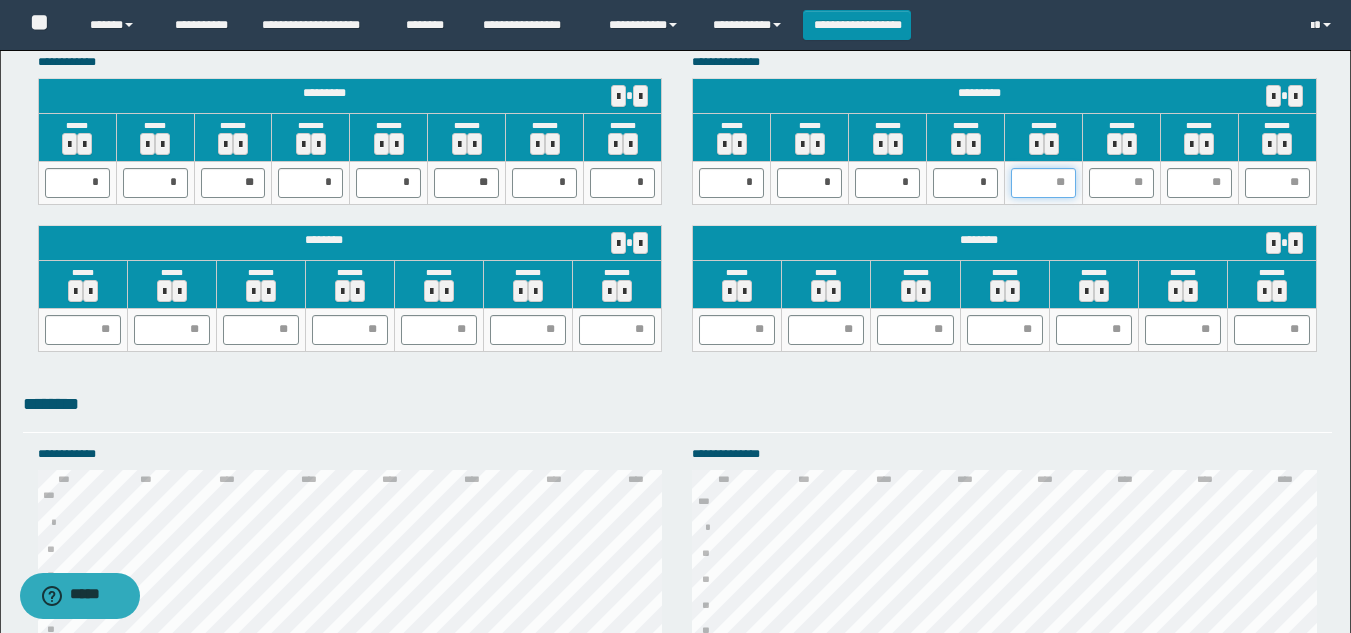 type on "*" 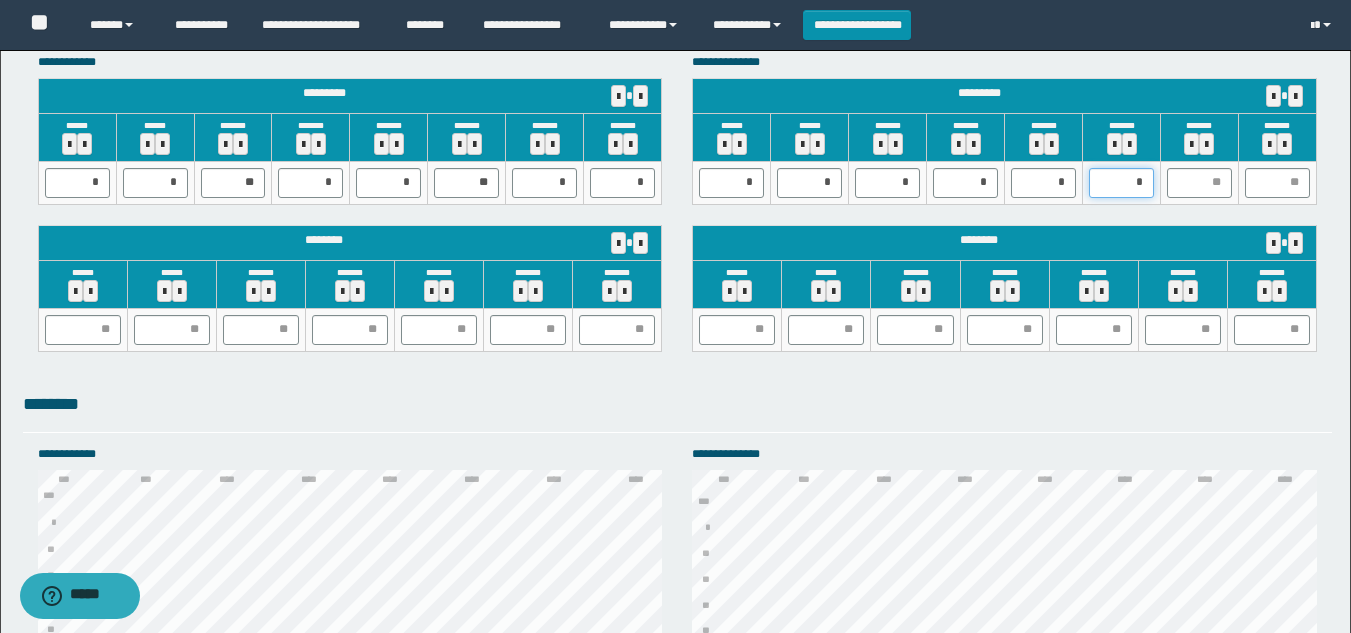 type on "**" 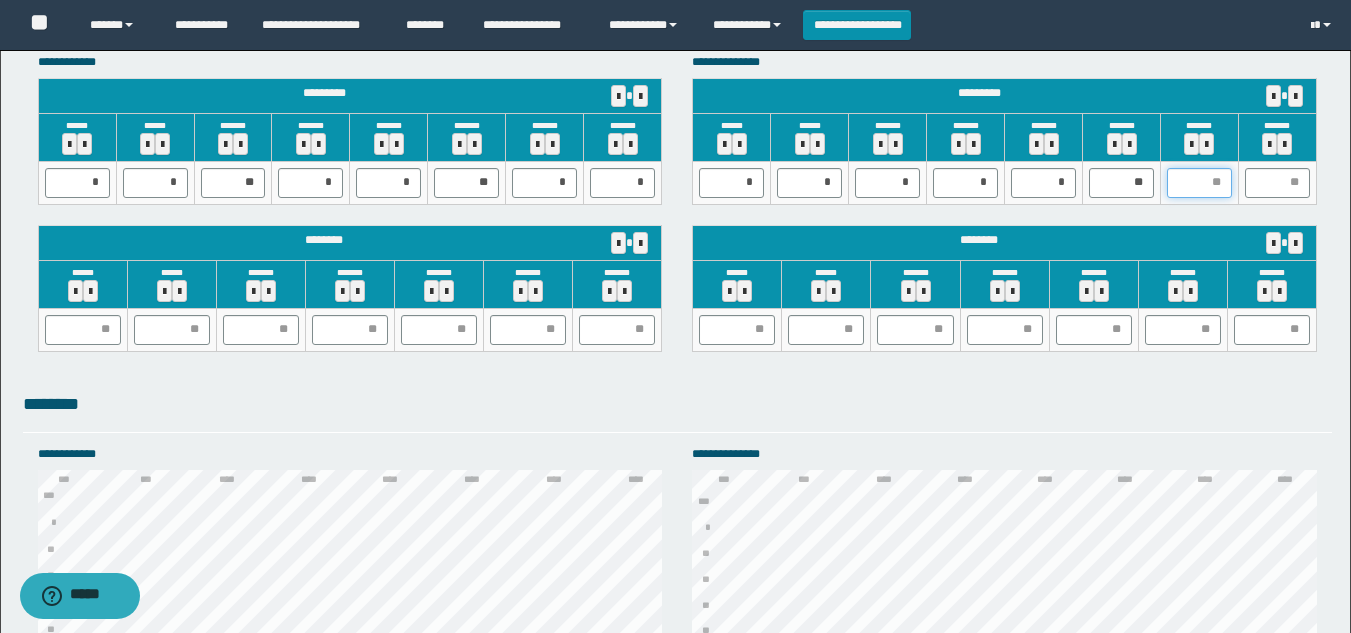 type on "*" 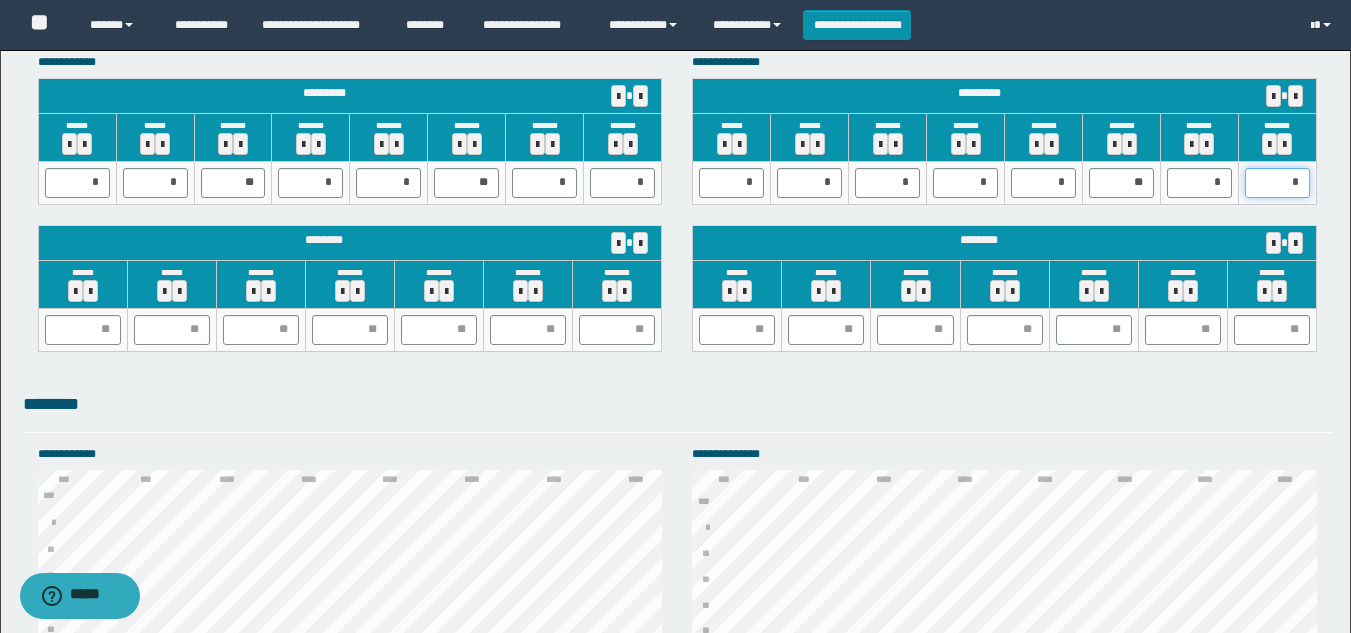 type on "**" 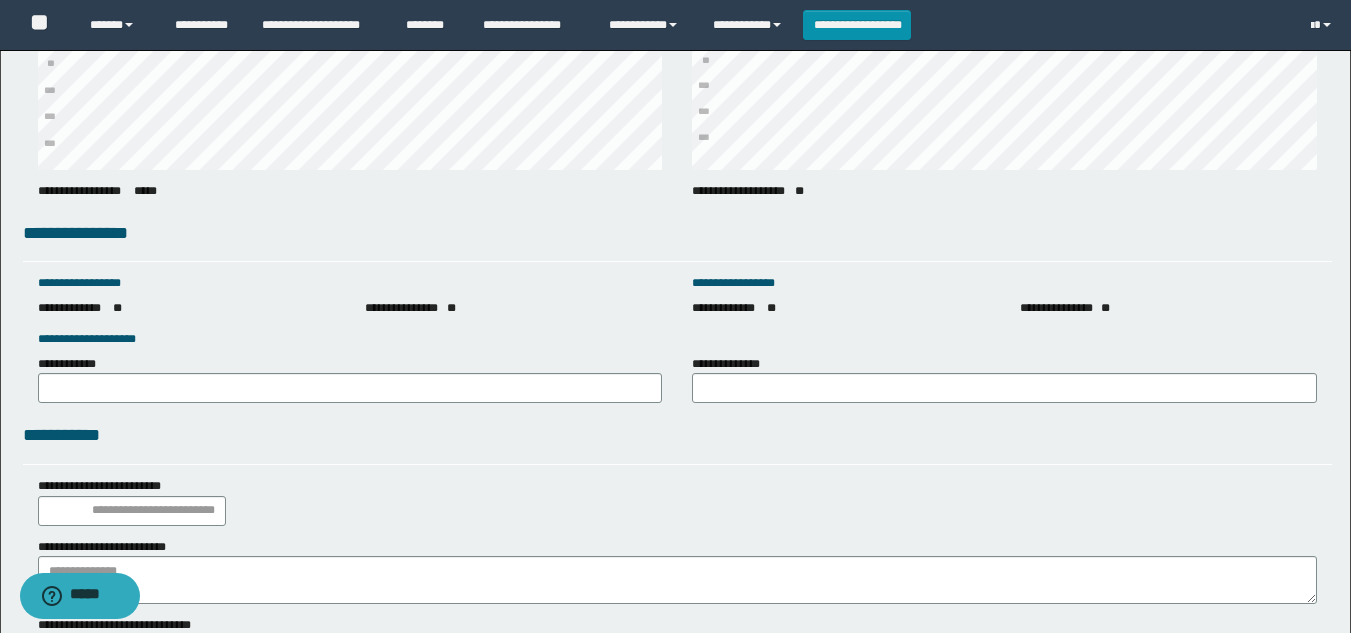 scroll, scrollTop: 2801, scrollLeft: 0, axis: vertical 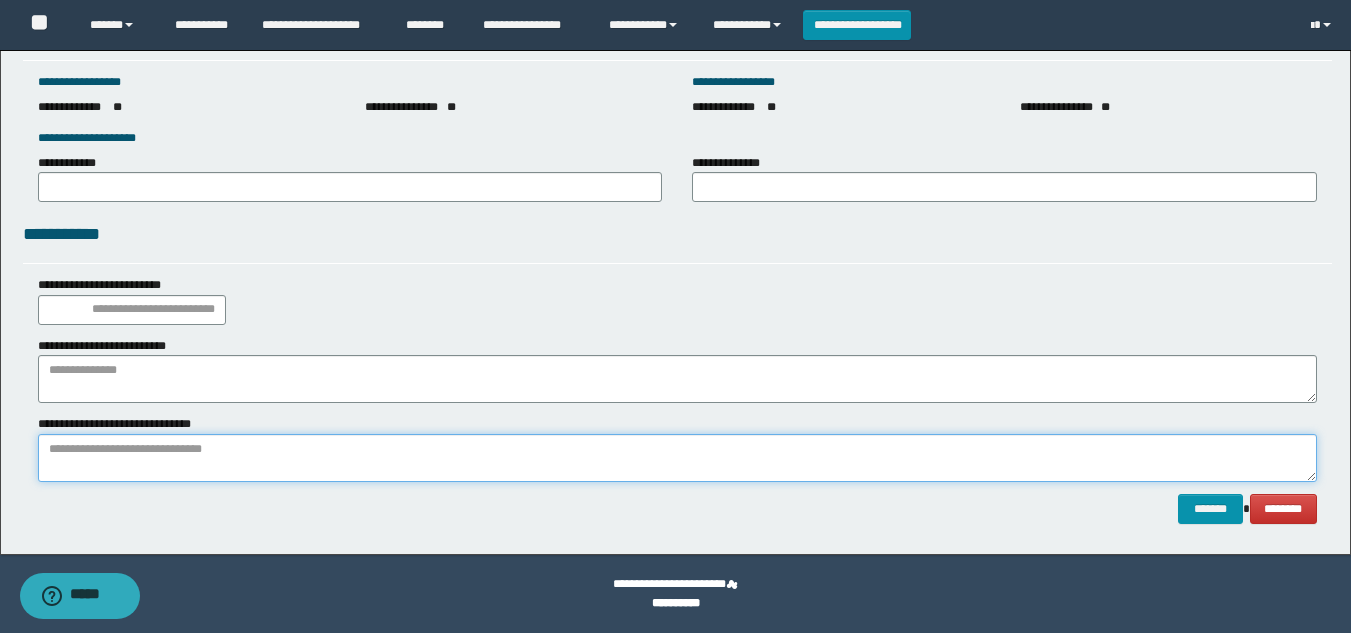 click at bounding box center [677, 458] 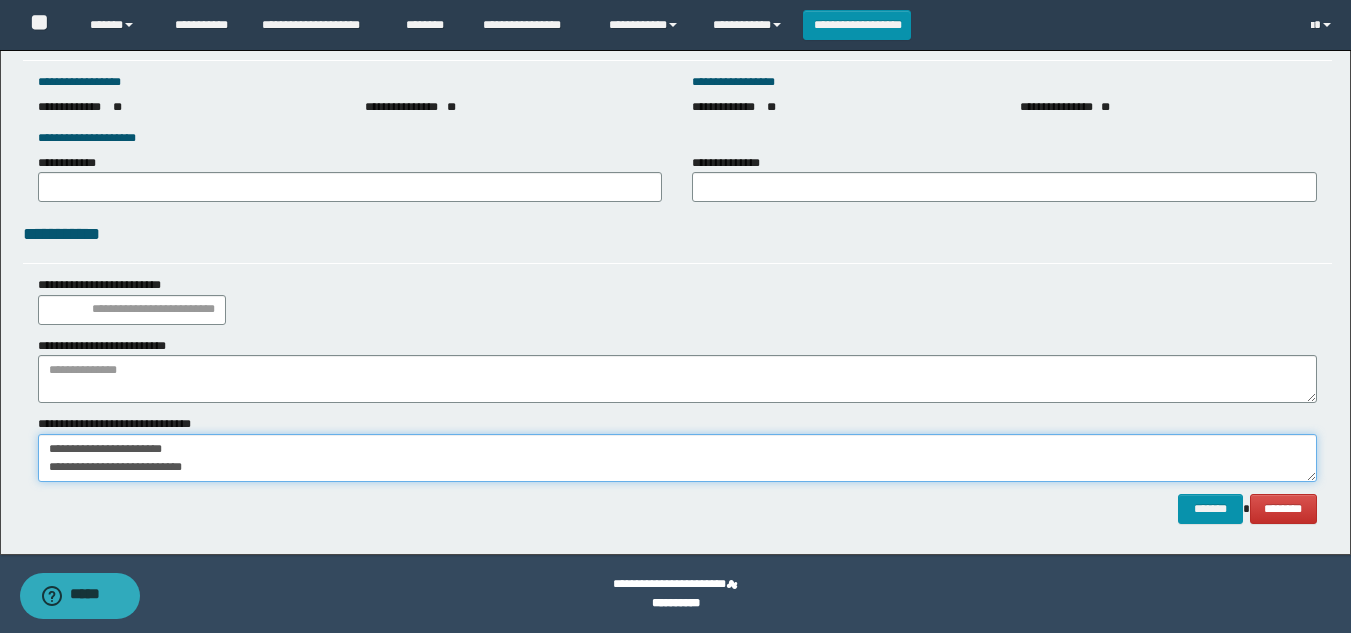 scroll, scrollTop: 13, scrollLeft: 0, axis: vertical 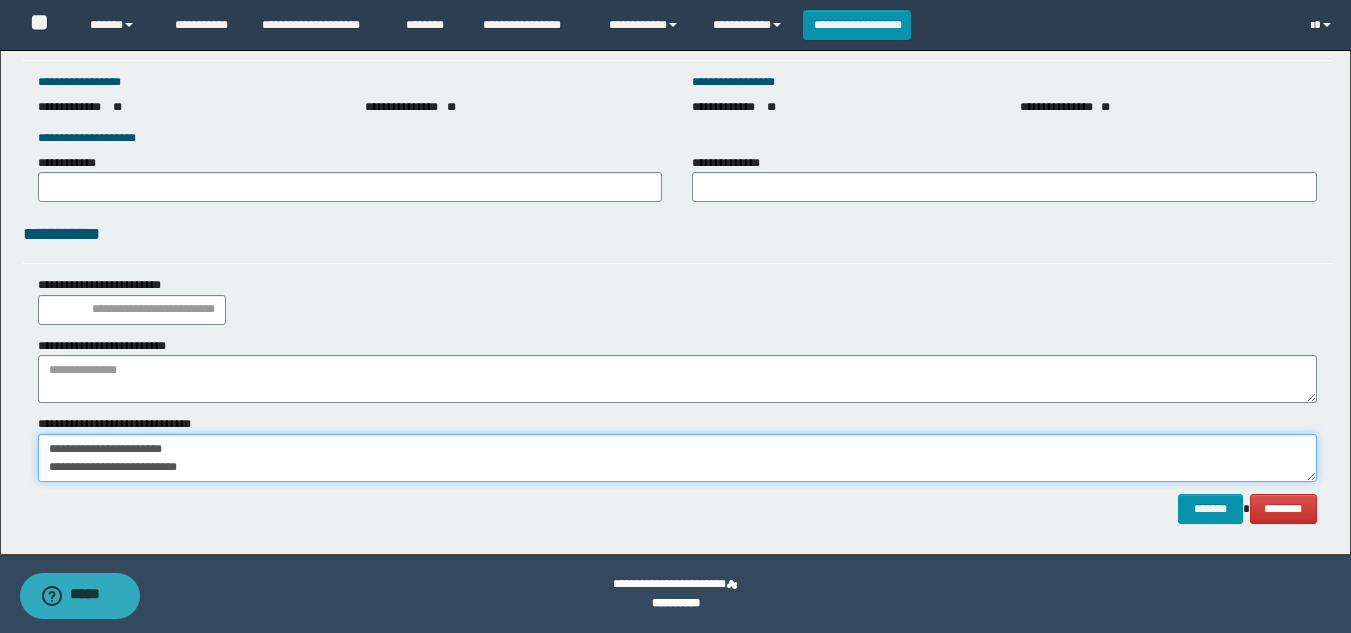 drag, startPoint x: 156, startPoint y: 458, endPoint x: 28, endPoint y: 449, distance: 128.31601 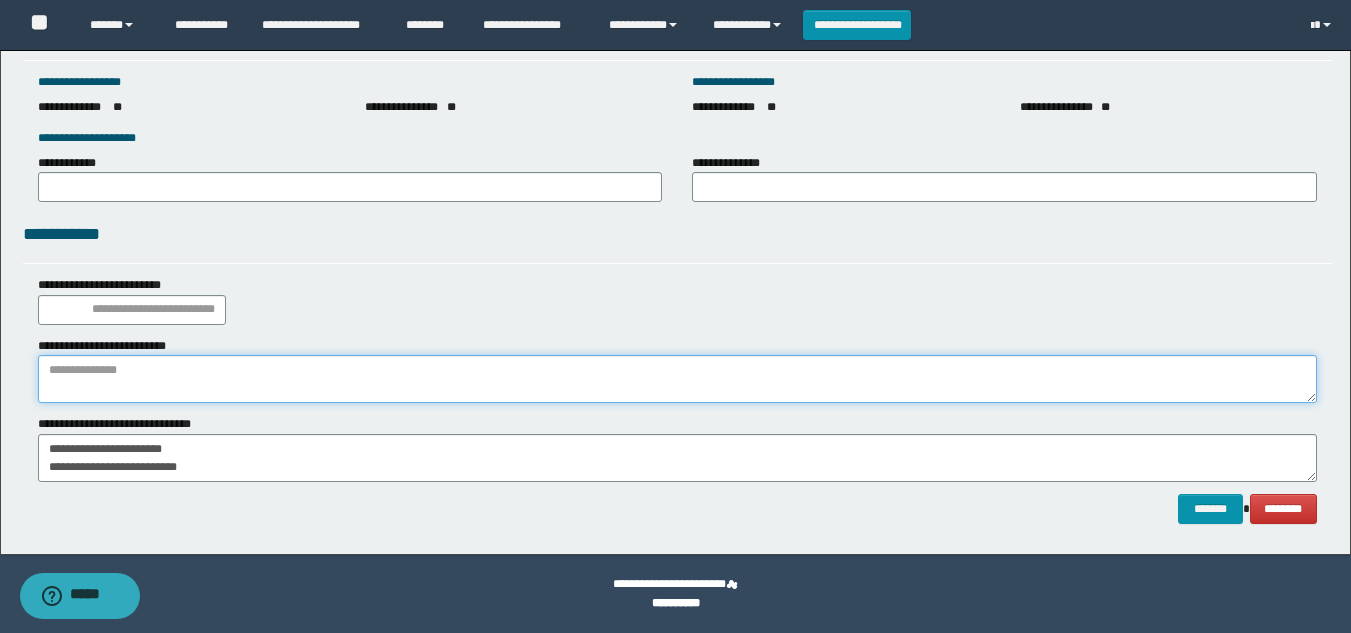click at bounding box center (677, 379) 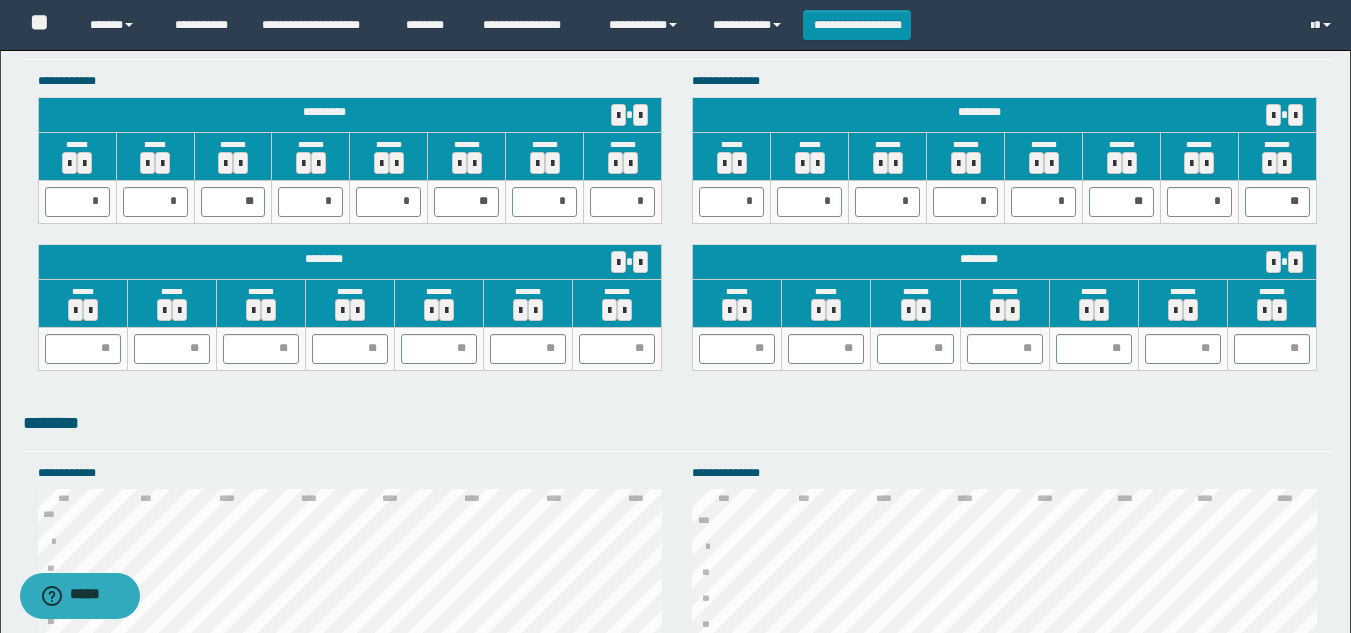 scroll, scrollTop: 1601, scrollLeft: 0, axis: vertical 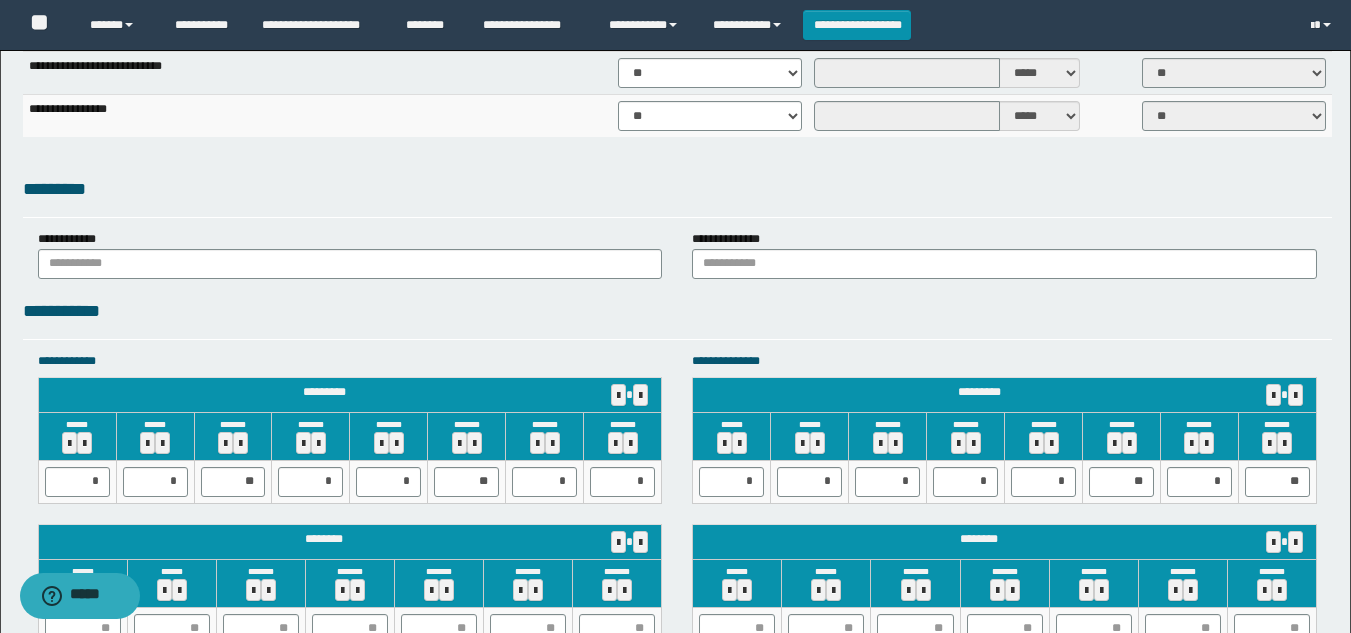 type on "**********" 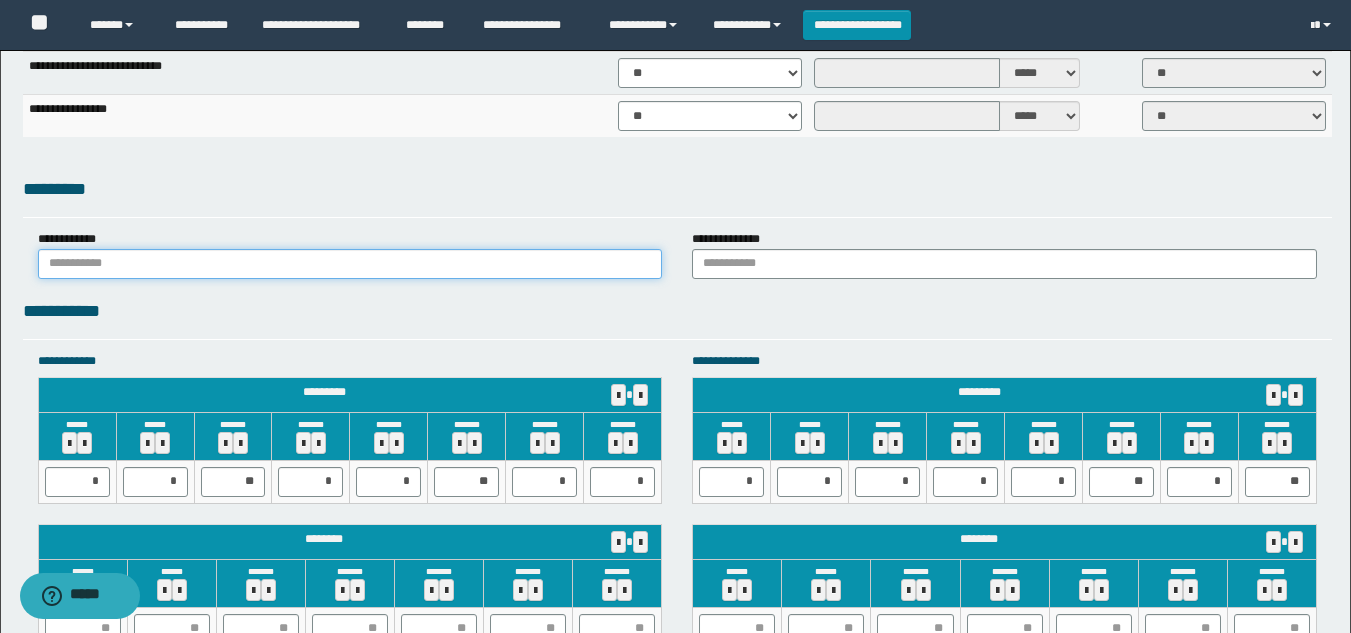 click at bounding box center (350, 264) 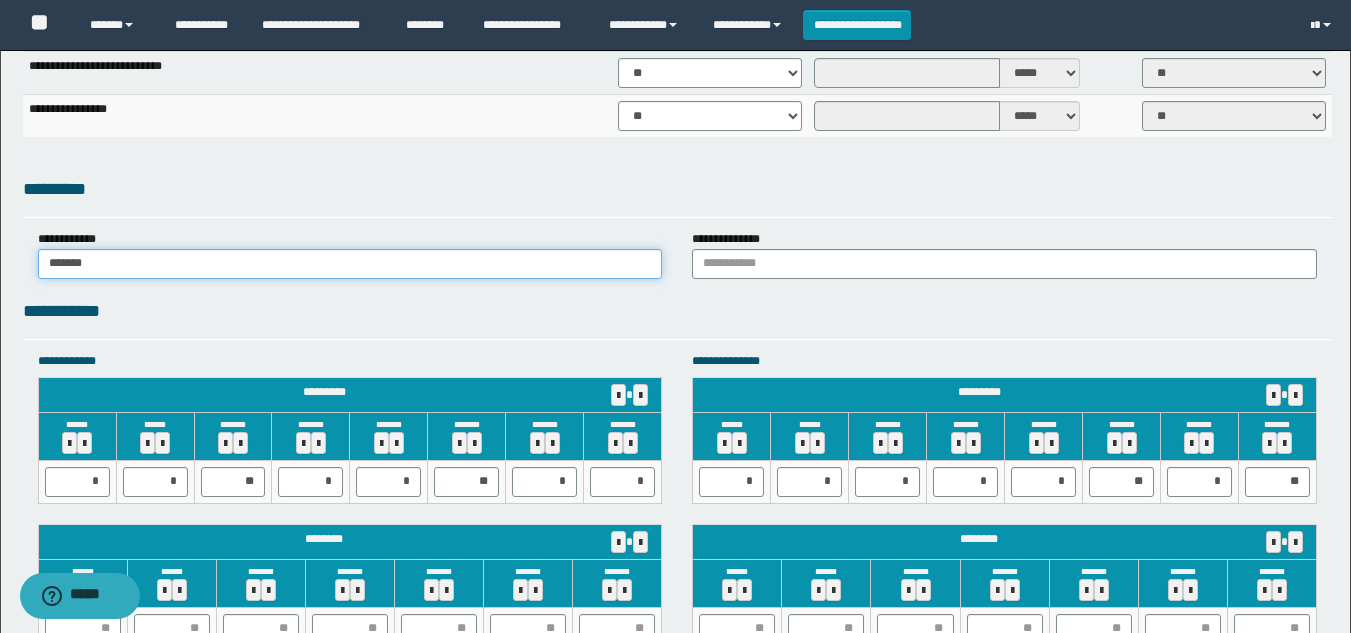 type on "******" 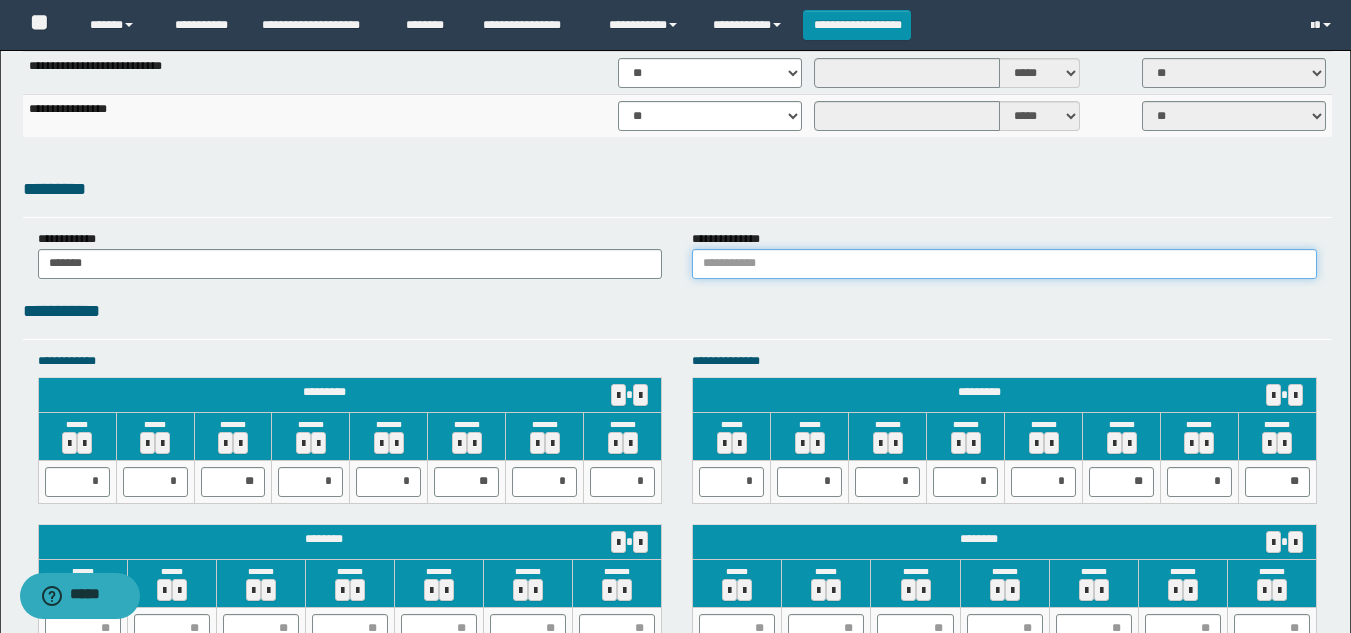 click at bounding box center (1004, 264) 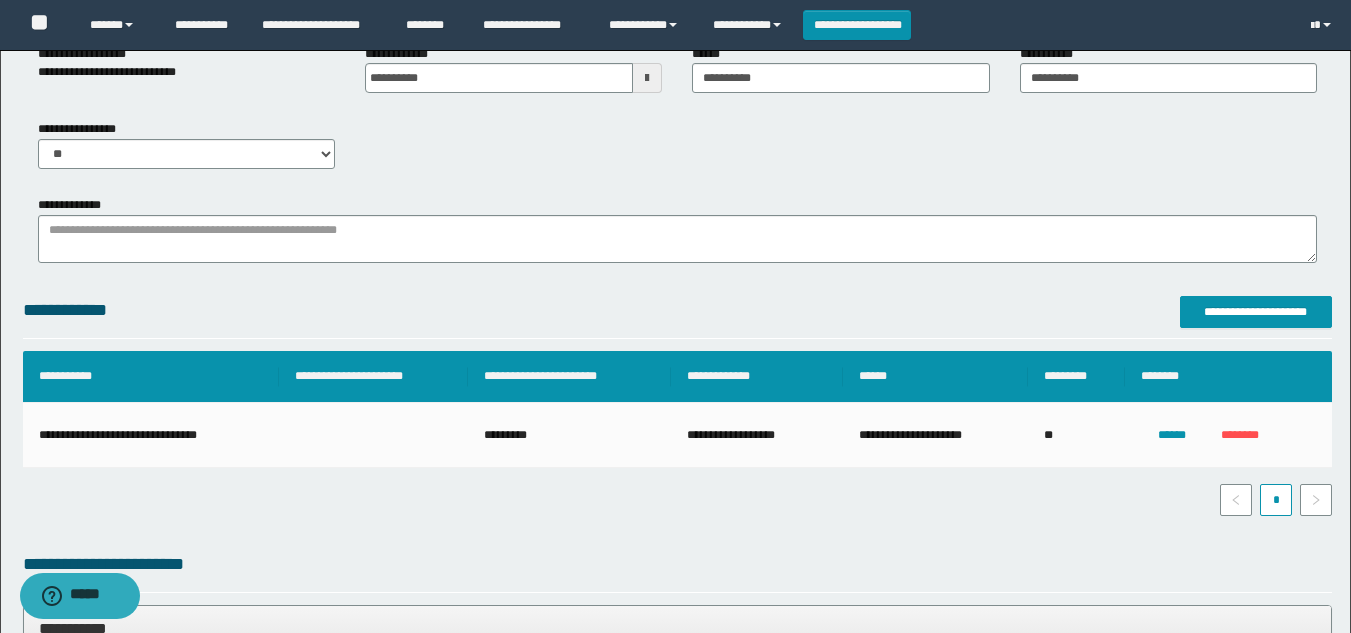 scroll, scrollTop: 201, scrollLeft: 0, axis: vertical 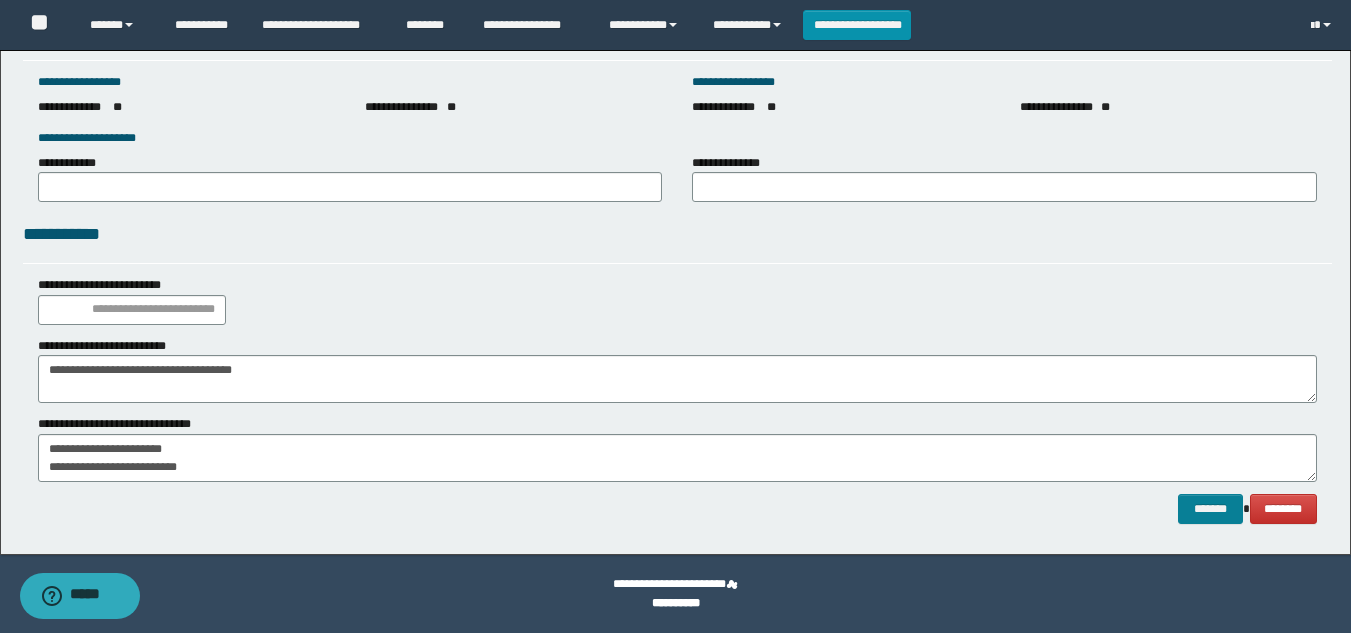 type on "******" 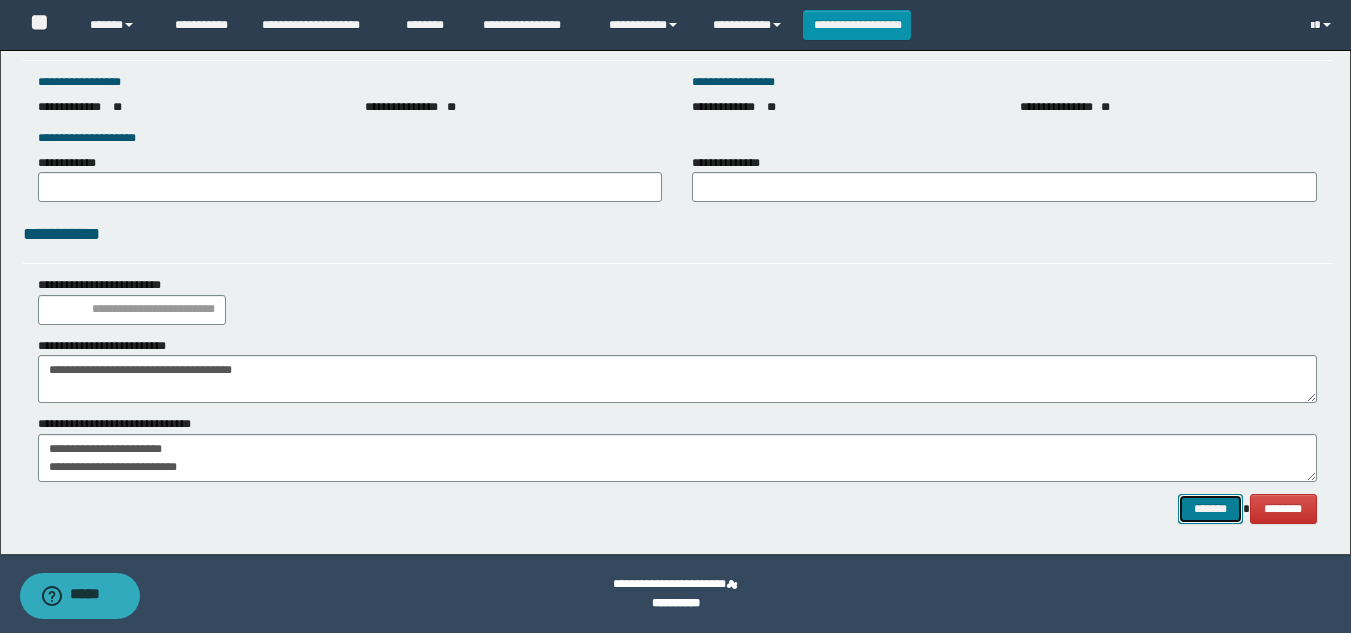 click on "*******" at bounding box center (1210, 509) 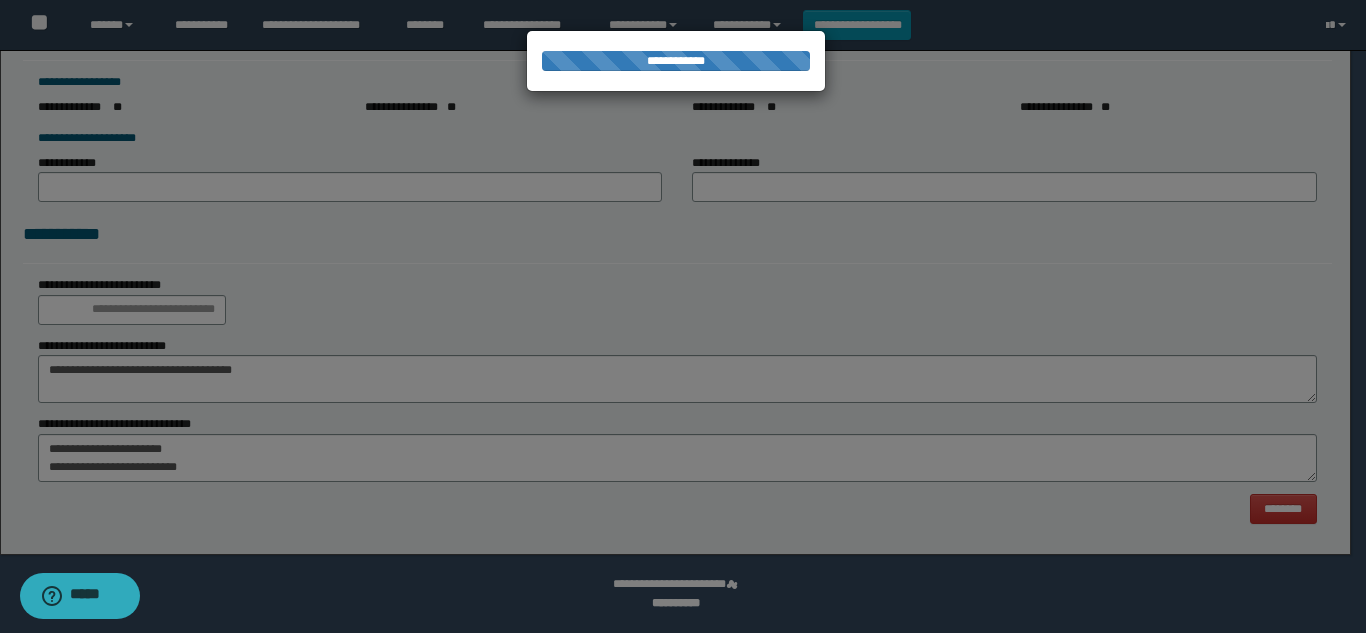 scroll, scrollTop: 0, scrollLeft: 0, axis: both 